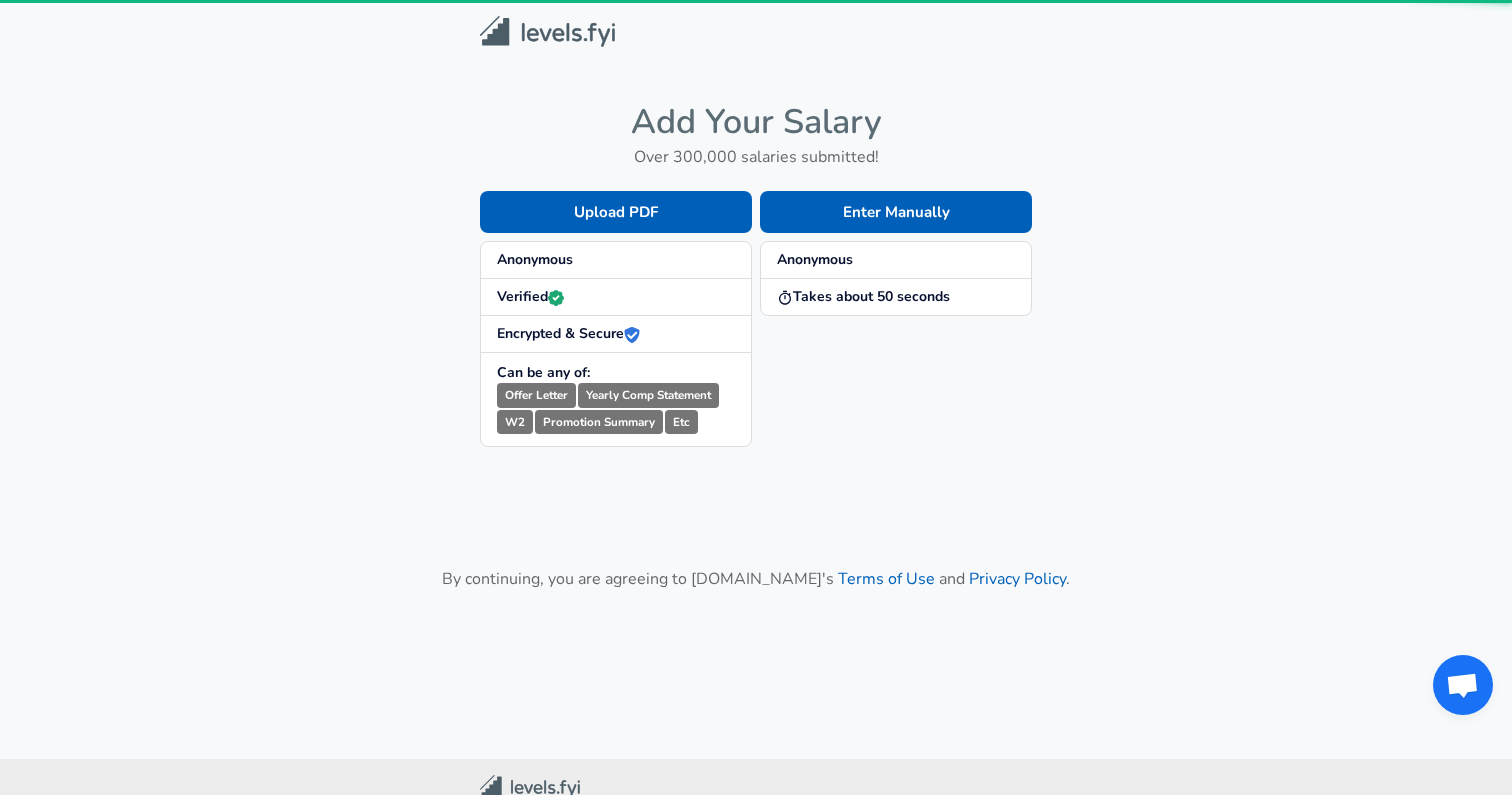 scroll, scrollTop: 0, scrollLeft: 0, axis: both 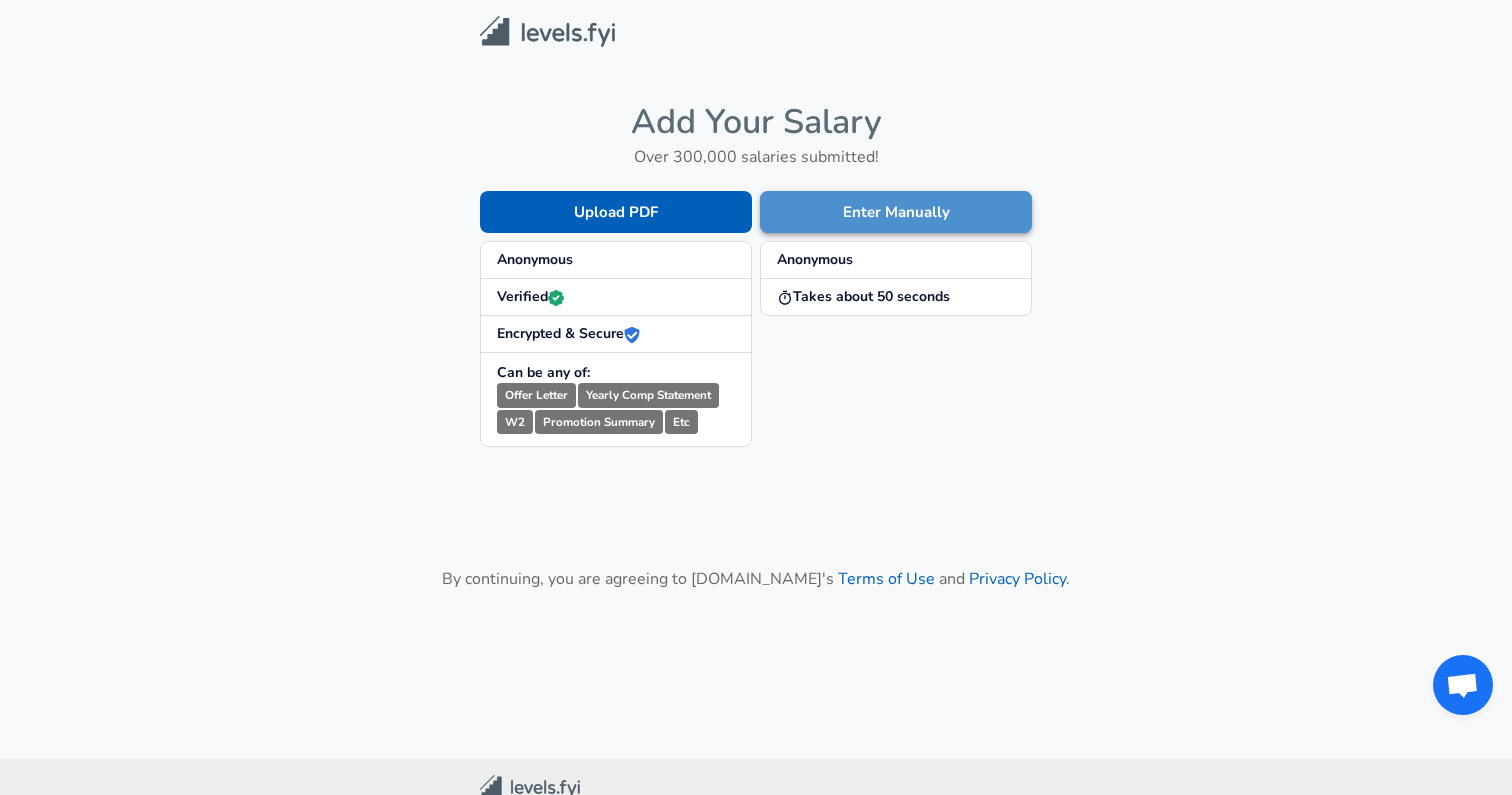 click on "Enter Manually" at bounding box center [896, 212] 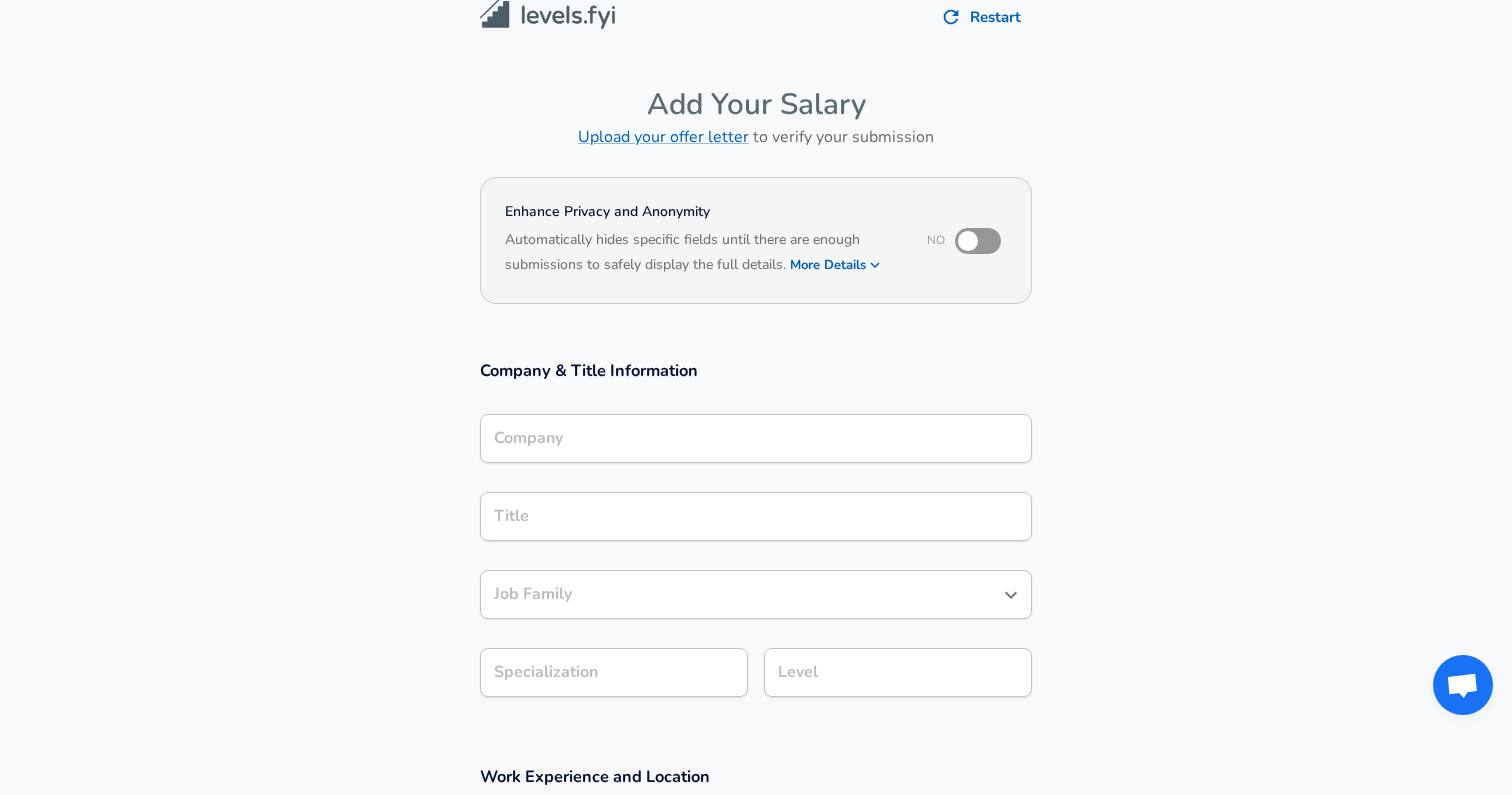 click on "Company" at bounding box center [756, 438] 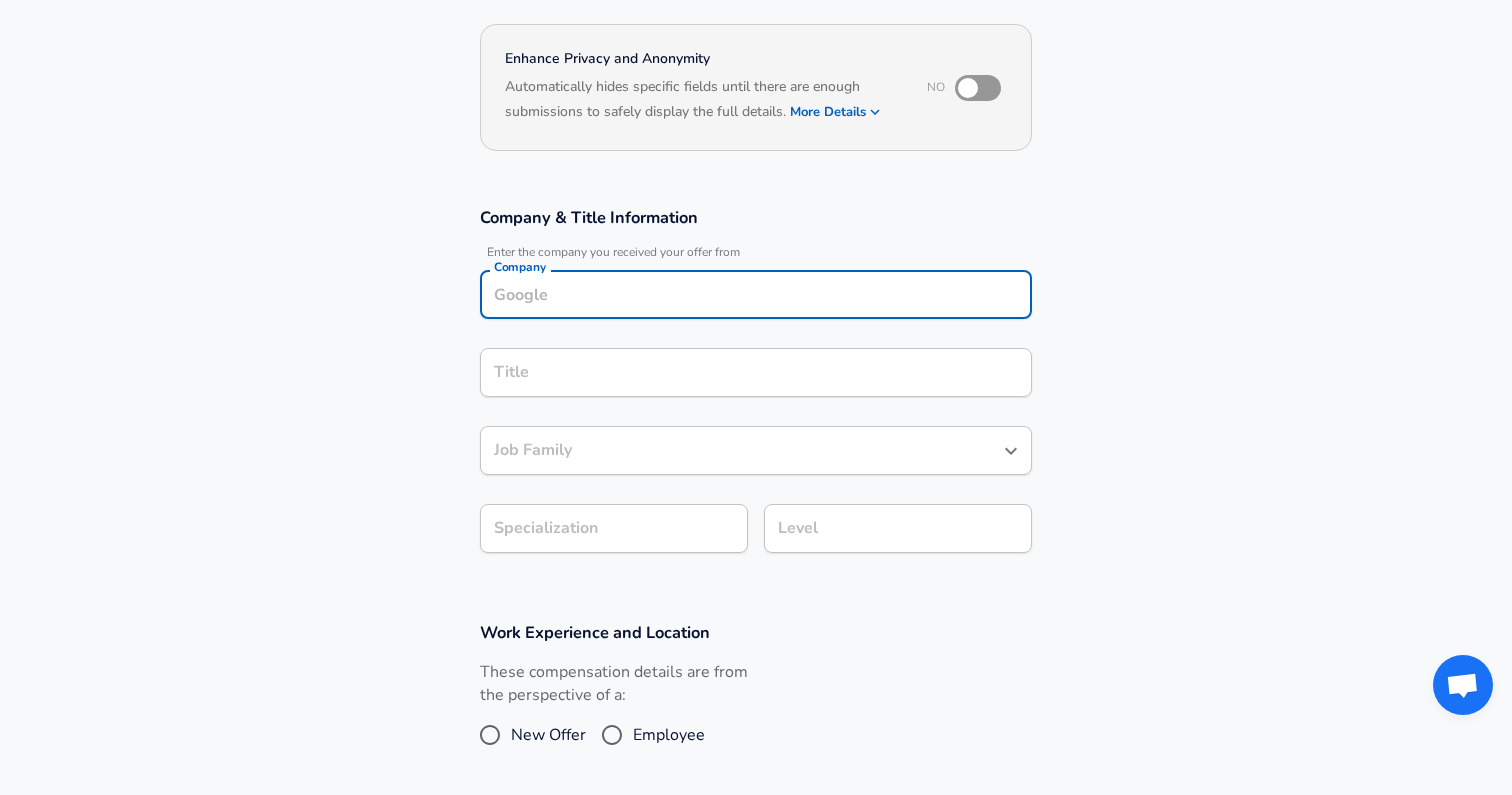 scroll, scrollTop: 0, scrollLeft: 0, axis: both 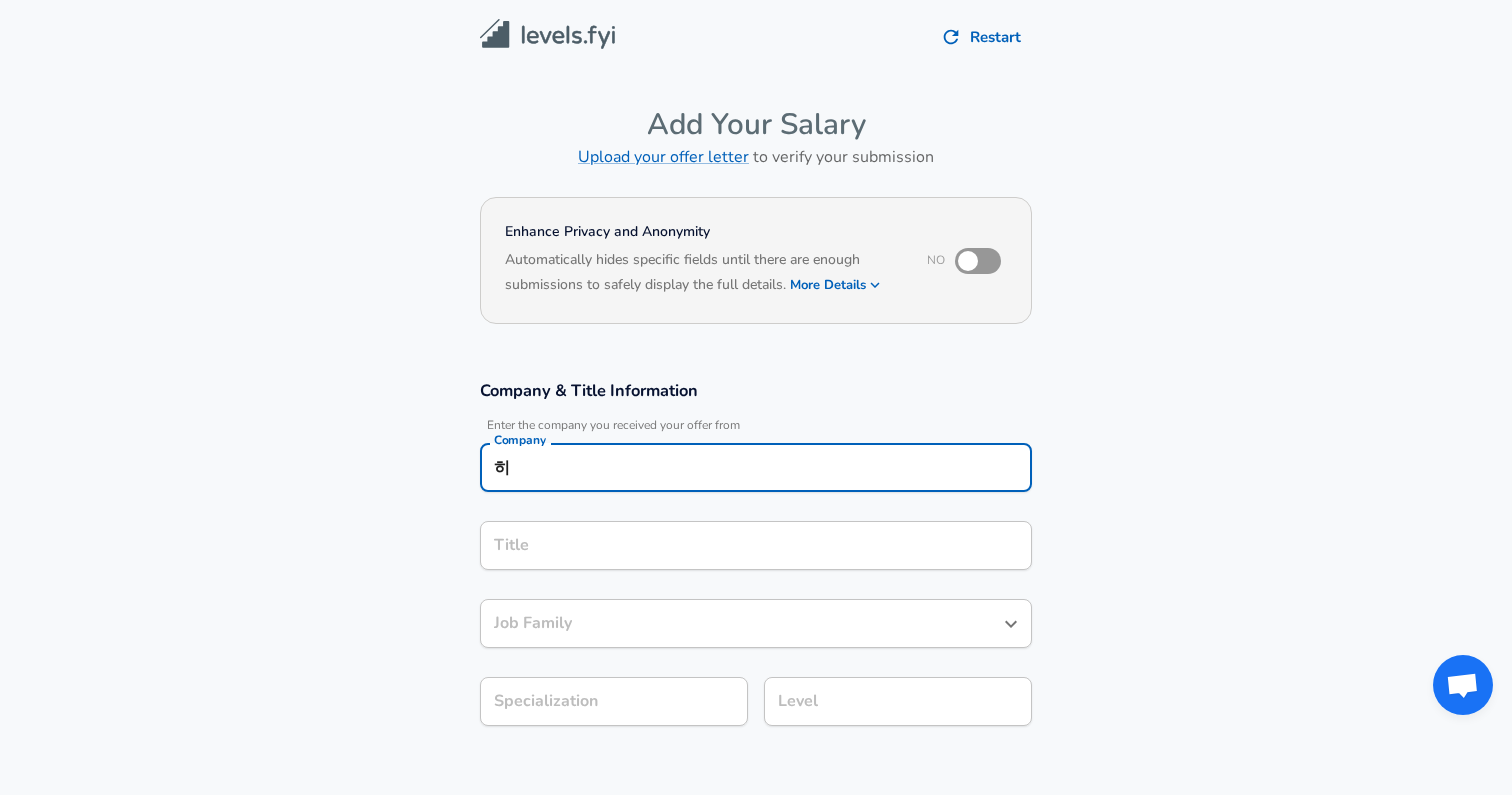 type on "ㅎ" 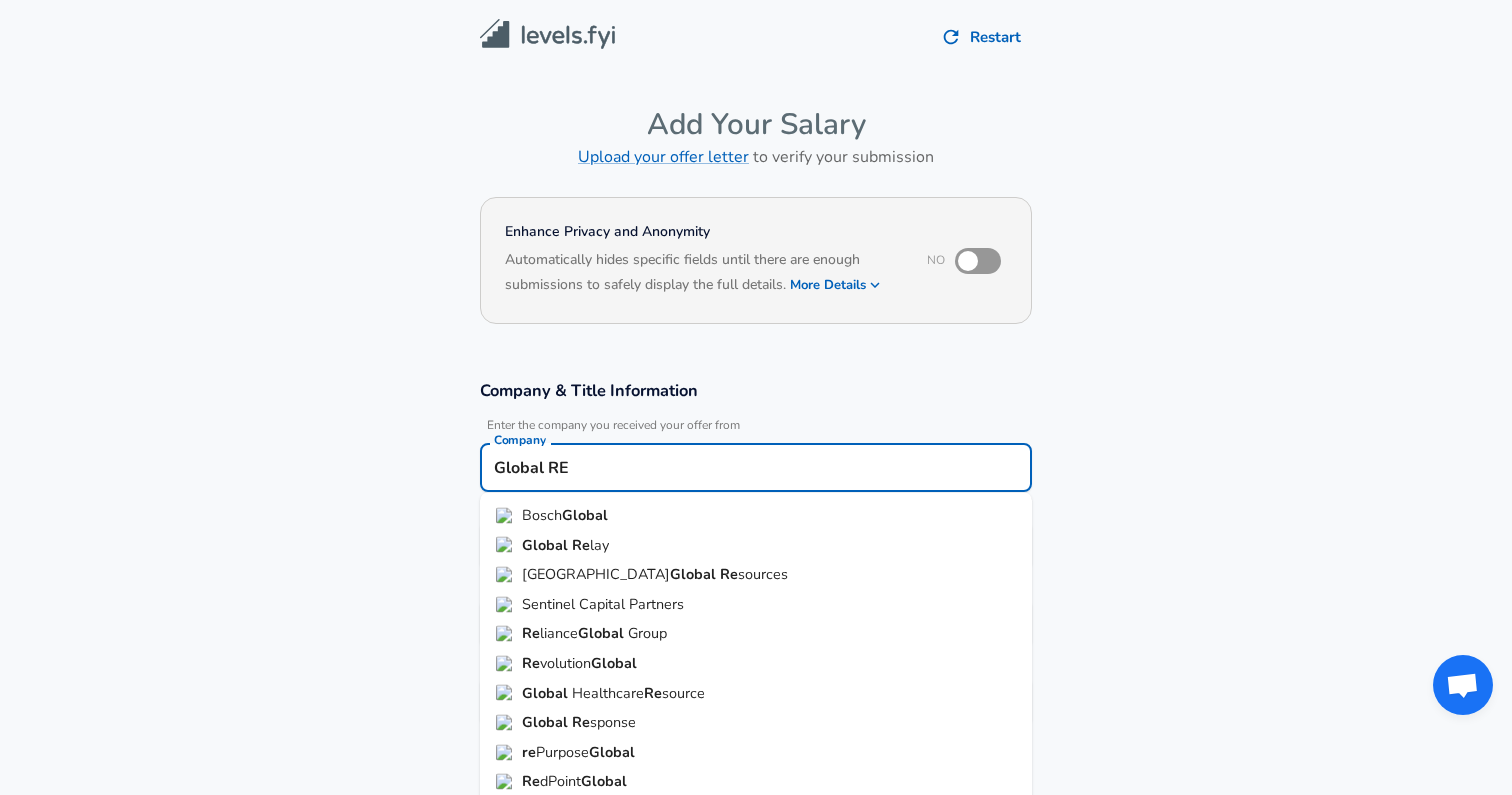 click on "Re" at bounding box center (581, 544) 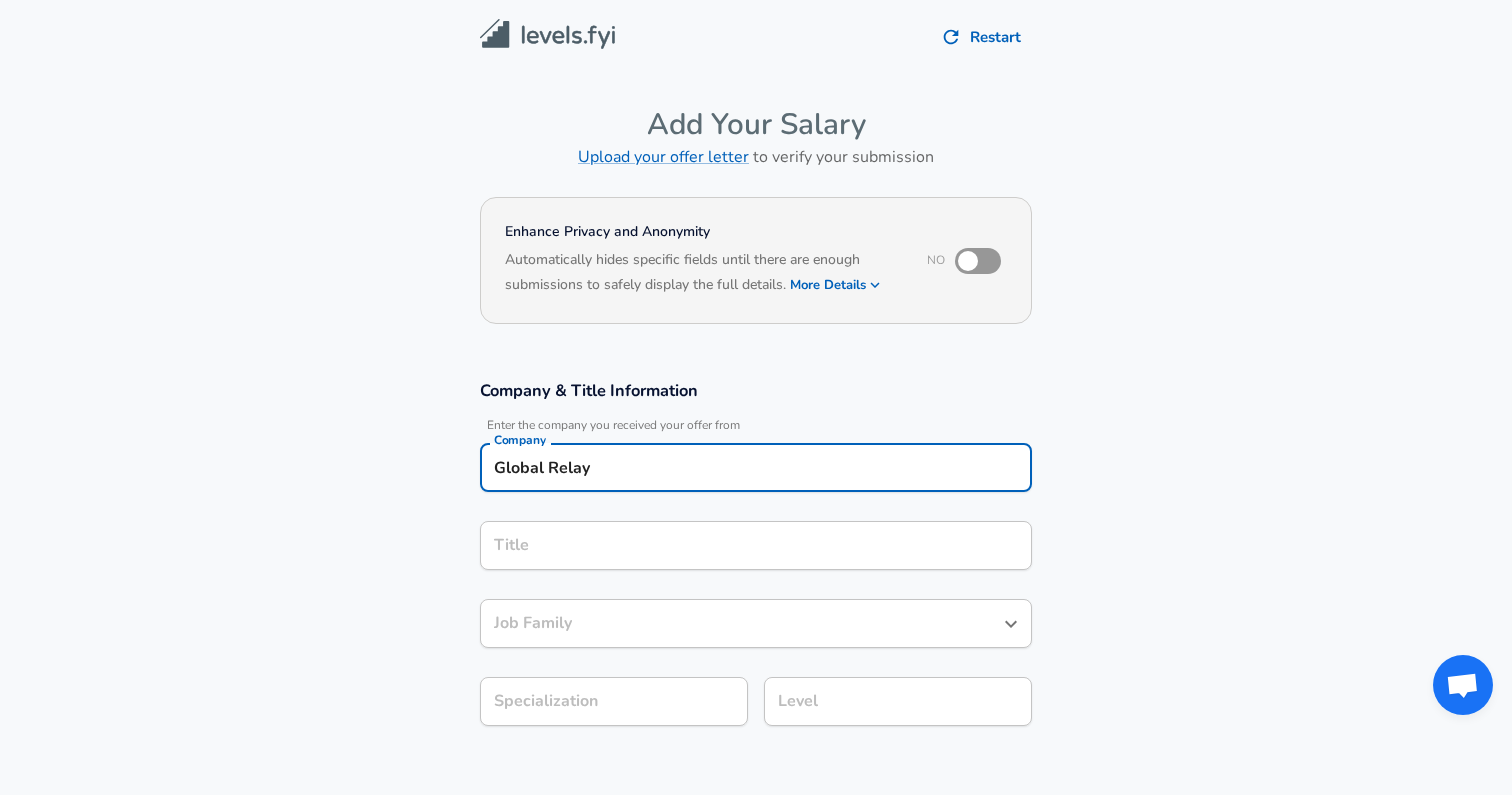 type on "Global Relay" 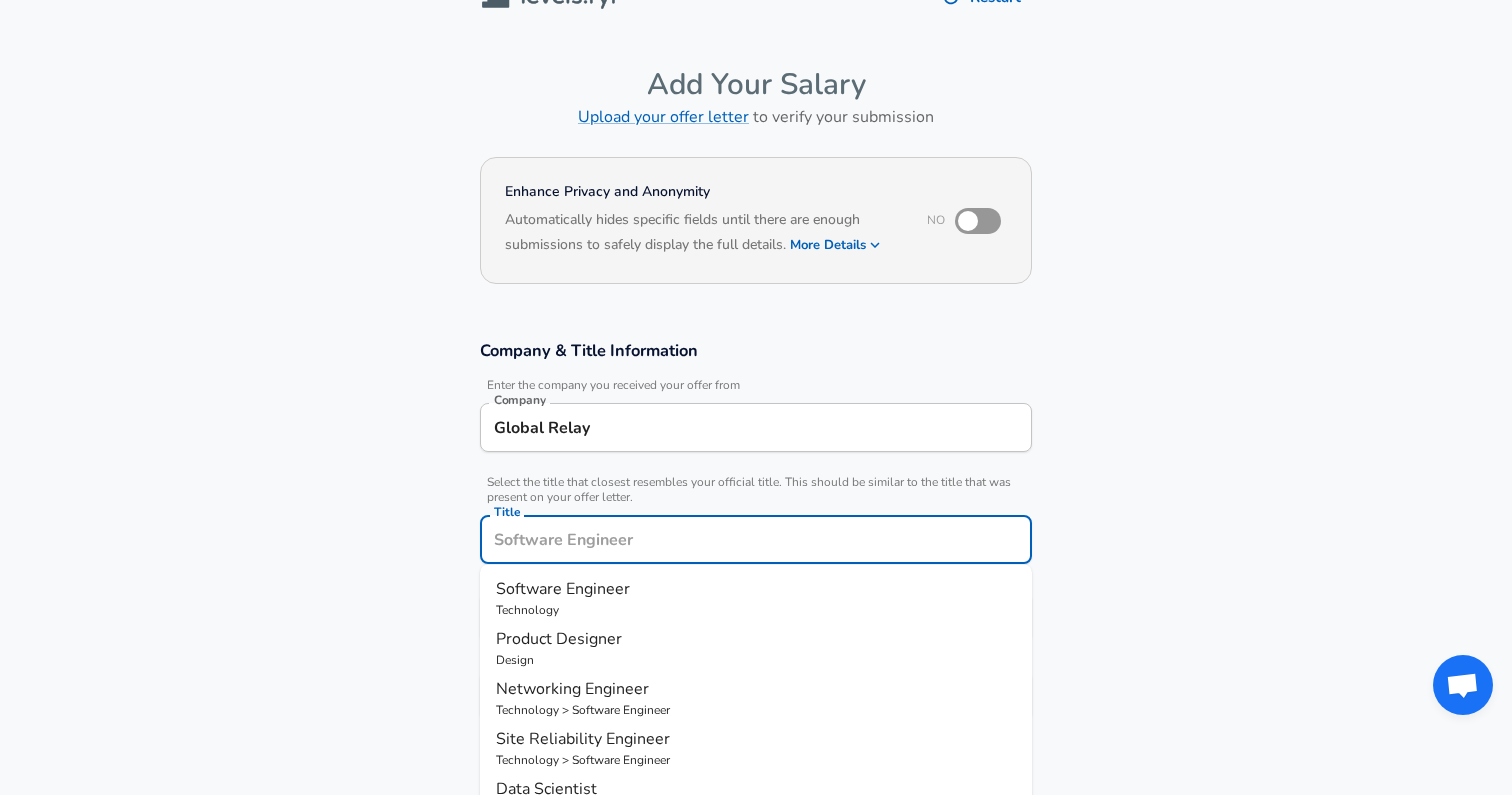click on "Title" at bounding box center [756, 539] 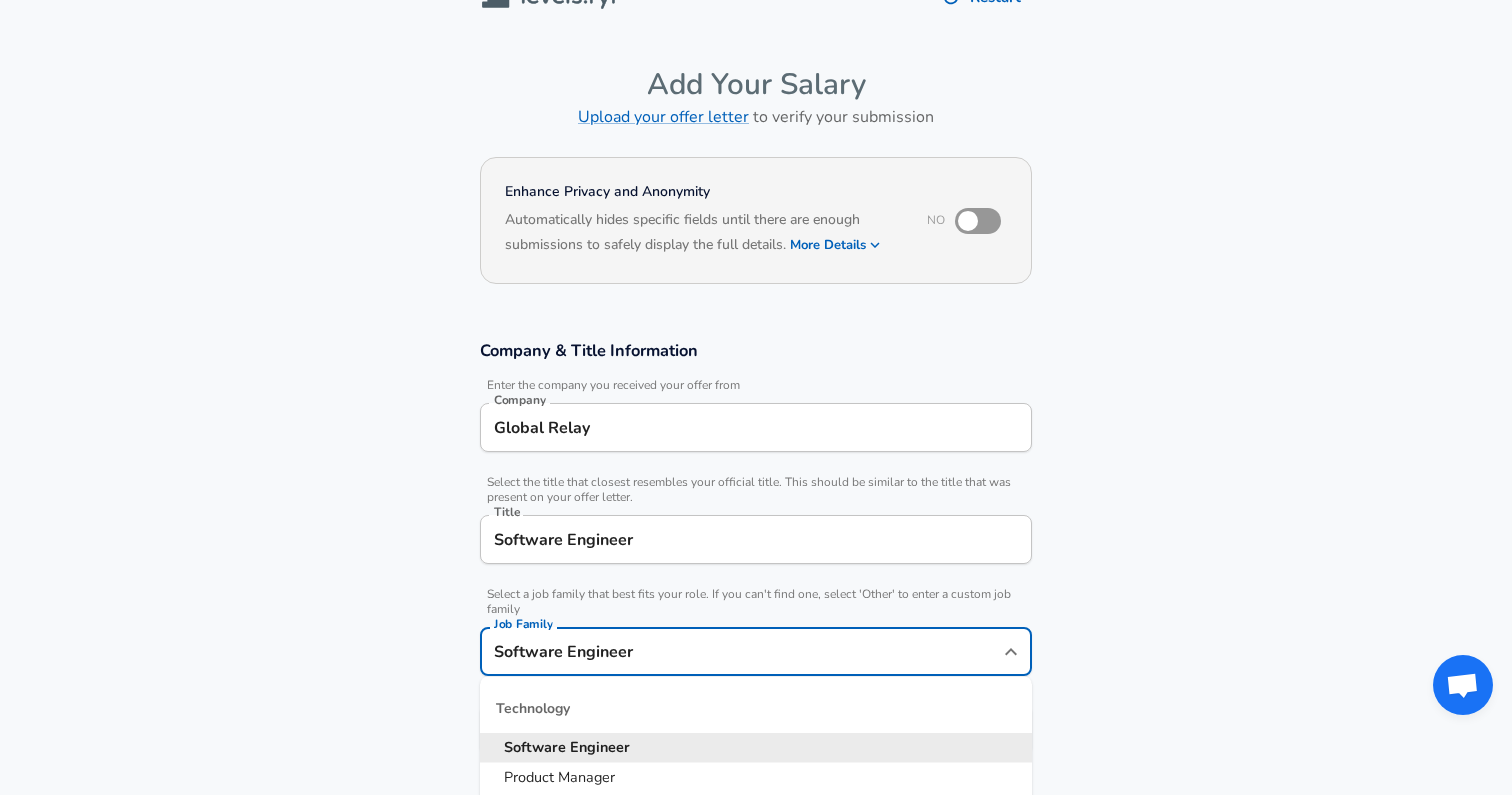 click on "Software Engineer" at bounding box center (741, 651) 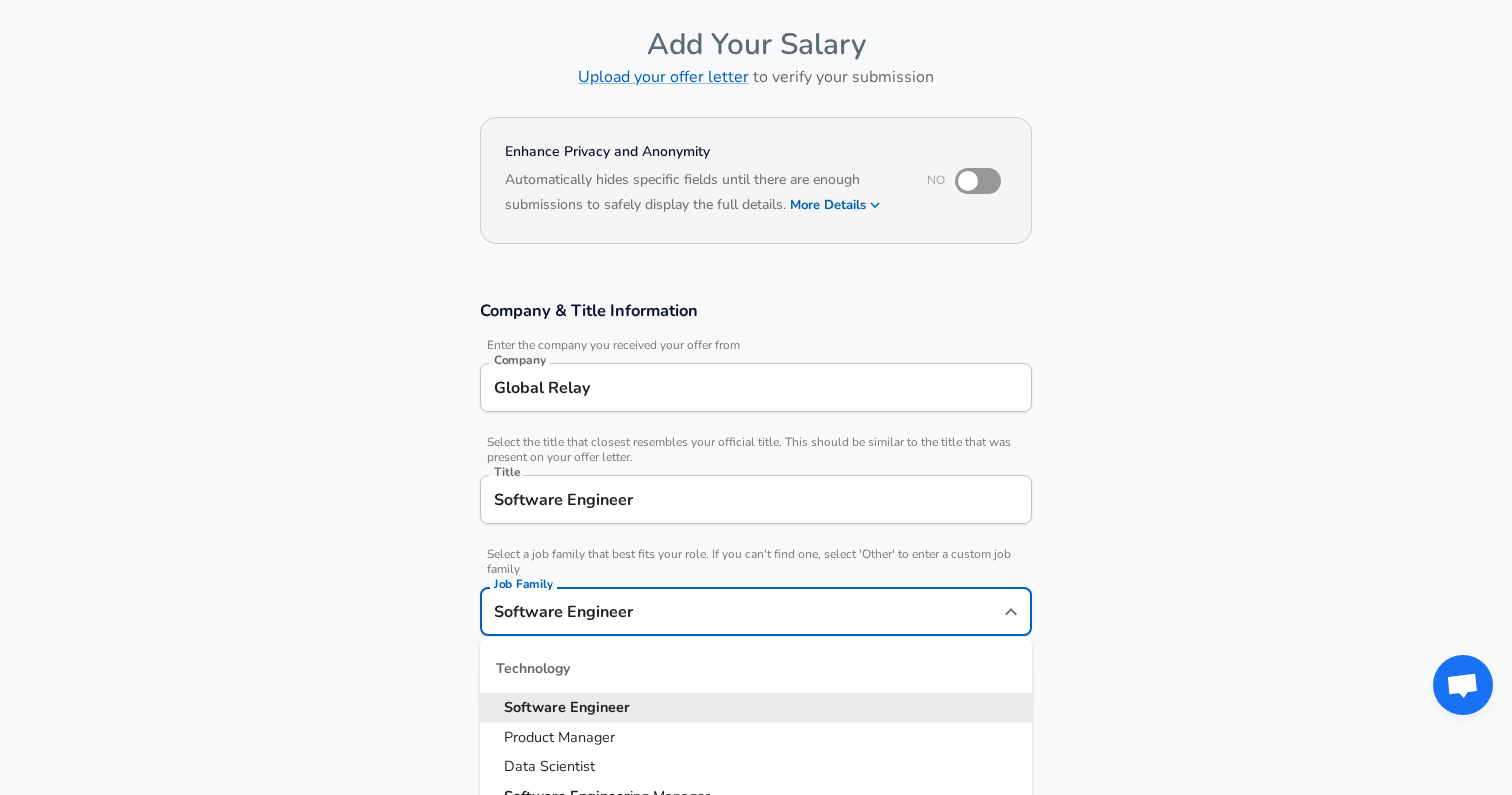 click on "Software Engineer" at bounding box center (741, 611) 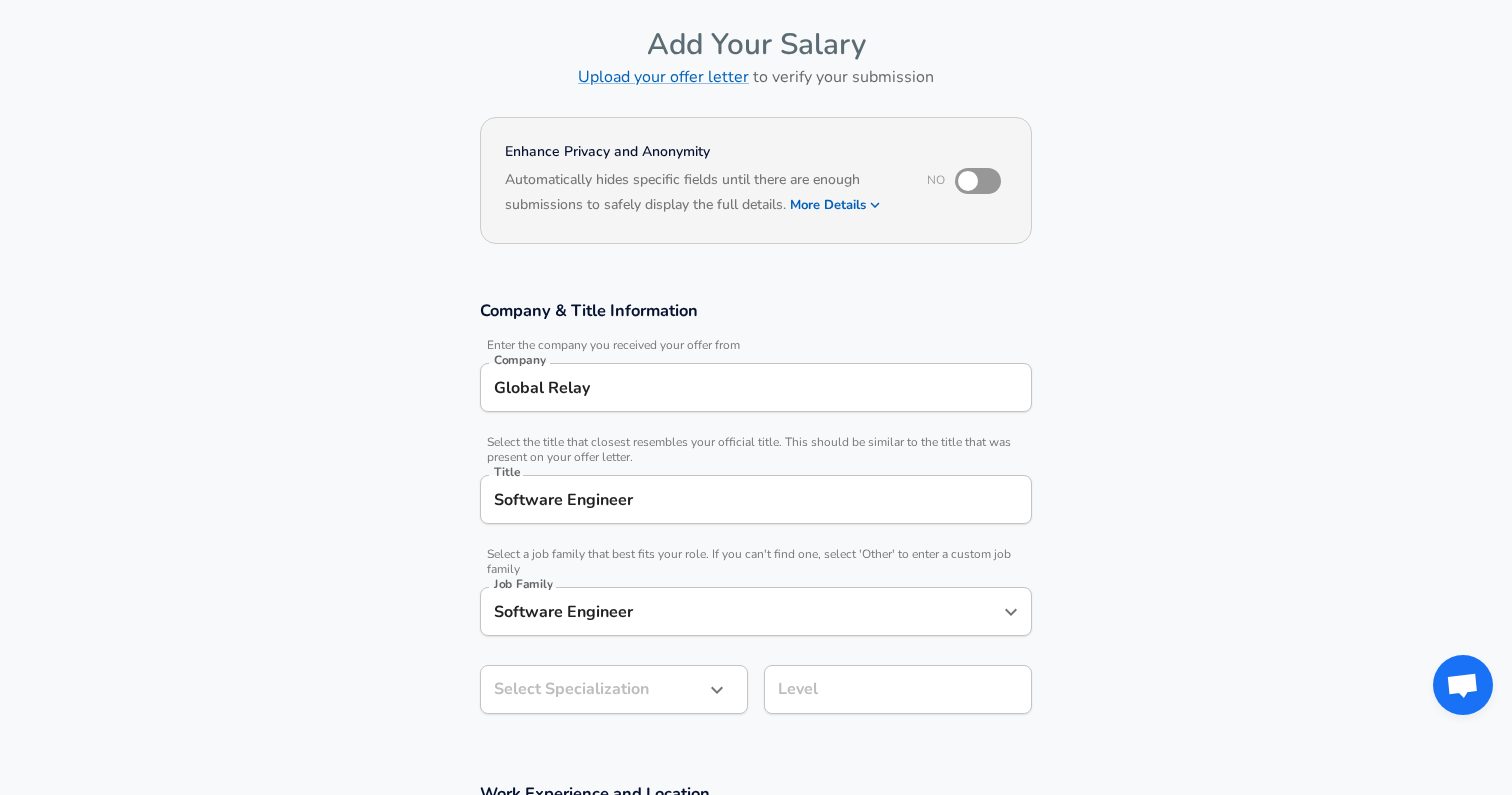 click on "Company & Title Information   Enter the company you received your offer from Company Global Relay Company   Select the title that closest resembles your official title. This should be similar to the title that was present on your offer letter. Title Software Engineer Title   Select a job family that best fits your role. If you can't find one, select 'Other' to enter a custom job family Job Family Software Engineer Job Family Select Specialization ​ Select Specialization Level Level" at bounding box center [756, 517] 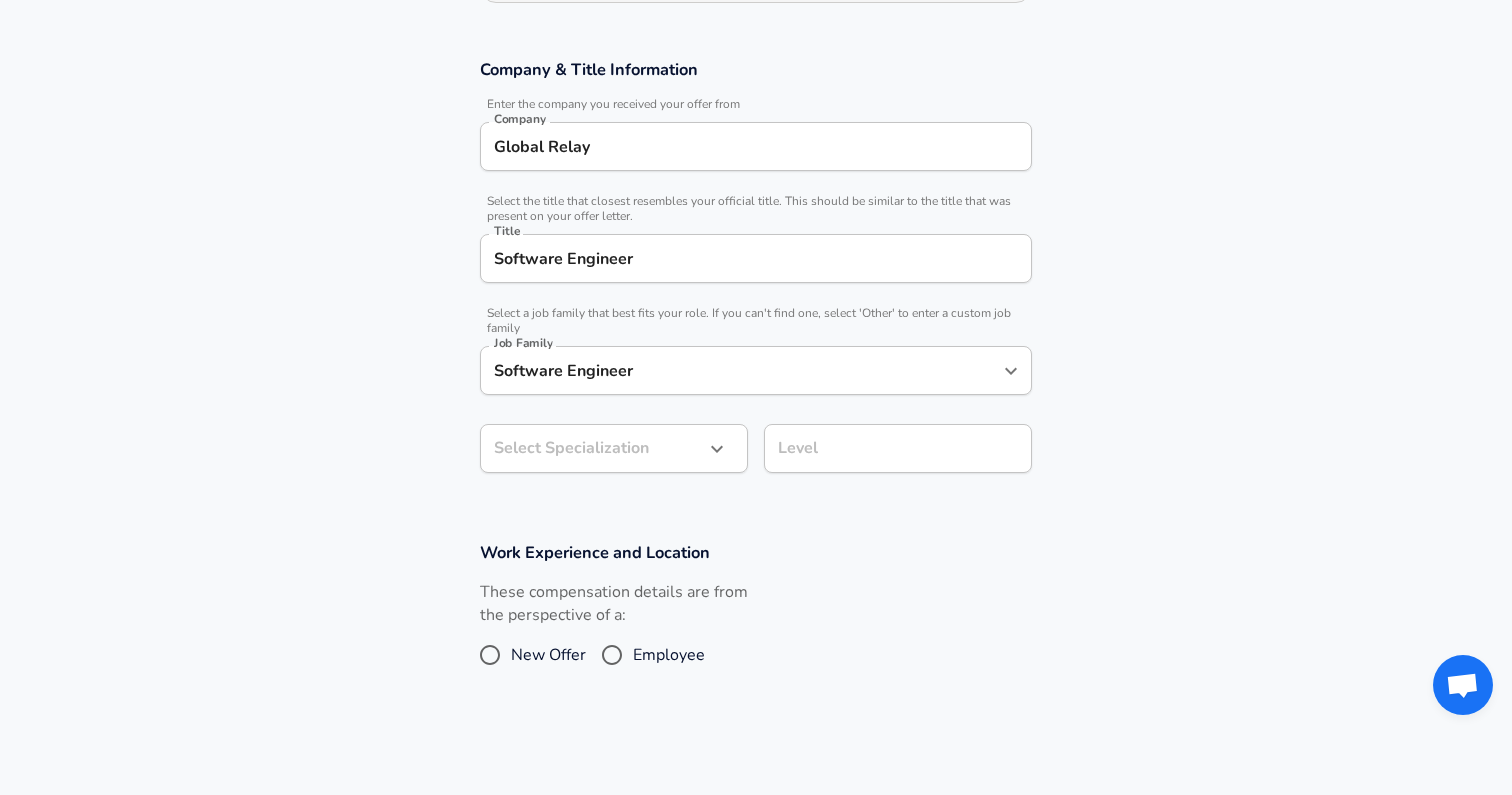 click on "Select Specialization ​ Select Specialization" at bounding box center (606, 447) 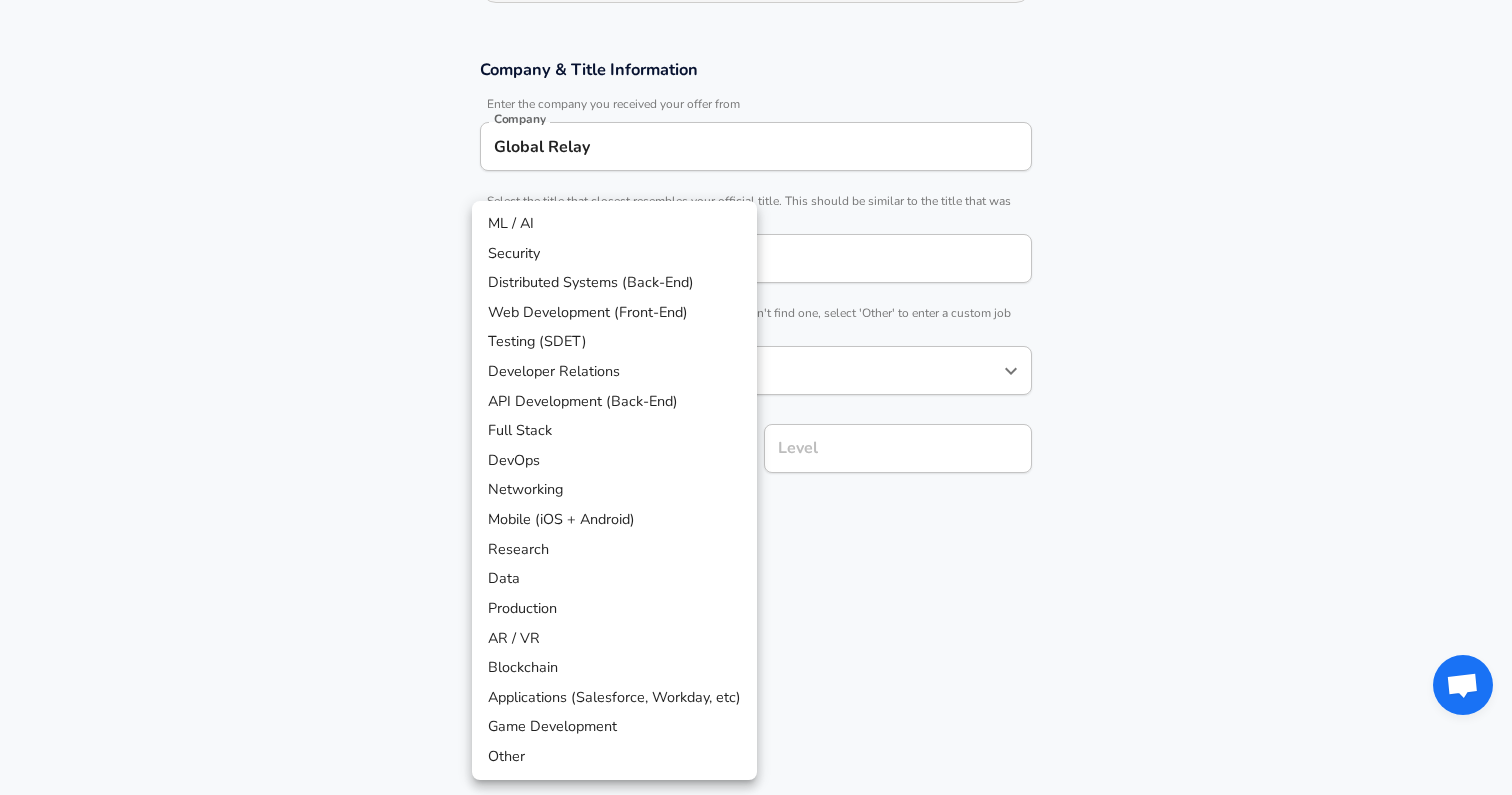 scroll, scrollTop: 381, scrollLeft: 0, axis: vertical 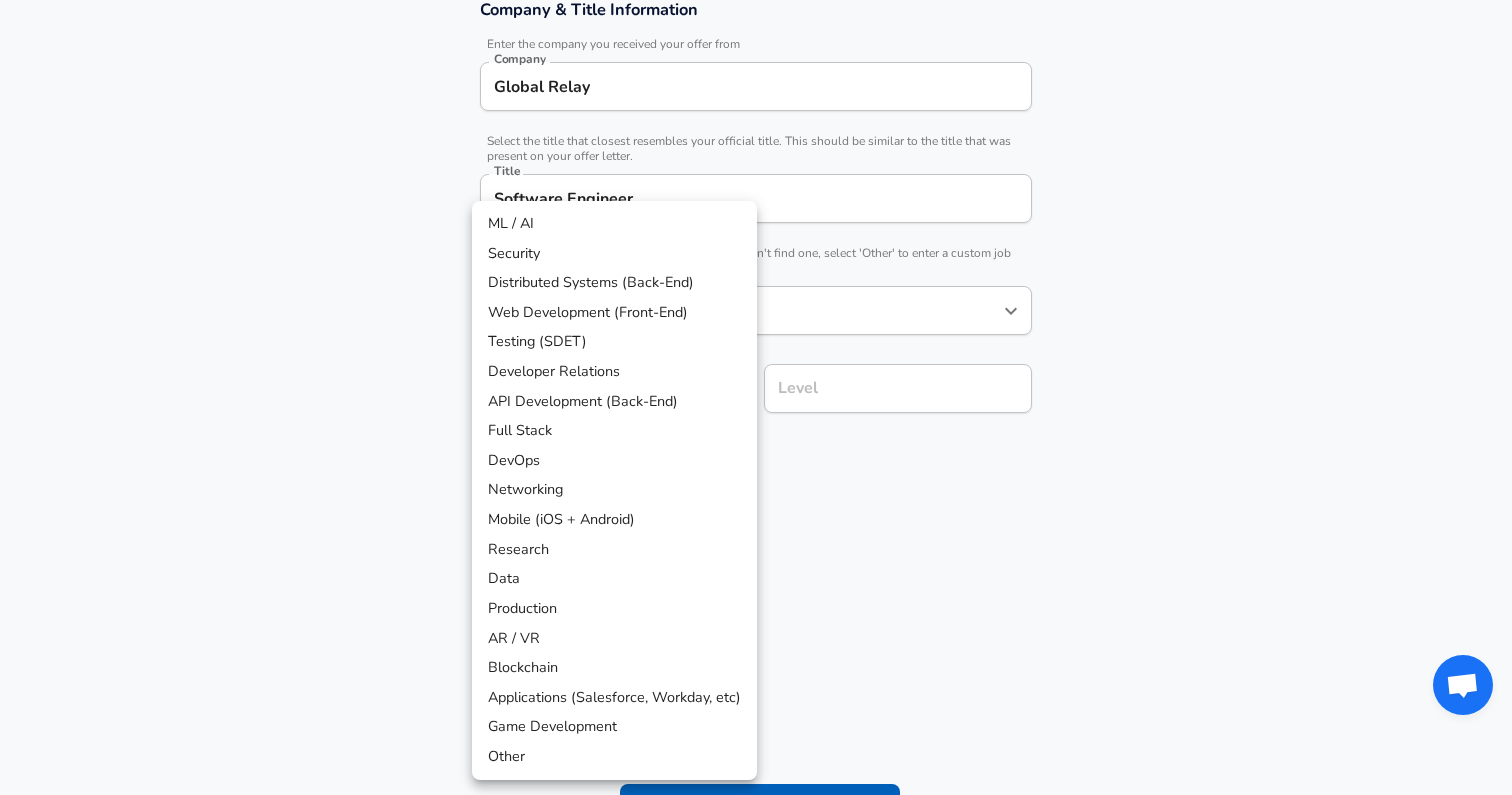 click on "Restart Add Your Salary Upload your offer letter   to verify your submission Enhance Privacy and Anonymity No Automatically hides specific fields until there are enough submissions to safely display the full details.   More Details Based on your submission and the data points that we have already collected, we will automatically hide and anonymize specific fields if there aren't enough data points to remain sufficiently anonymous. Company & Title Information   Enter the company you received your offer from Company Global Relay Company   Select the title that closest resembles your official title. This should be similar to the title that was present on your offer letter. Title Software Engineer Title   Select a job family that best fits your role. If you can't find one, select 'Other' to enter a custom job family Job Family Software Engineer Job Family   Select a Specialization that best fits your role. If you can't find one, select 'Other' to enter a custom specialization Select Specialization ​ Level Level" at bounding box center [756, 16] 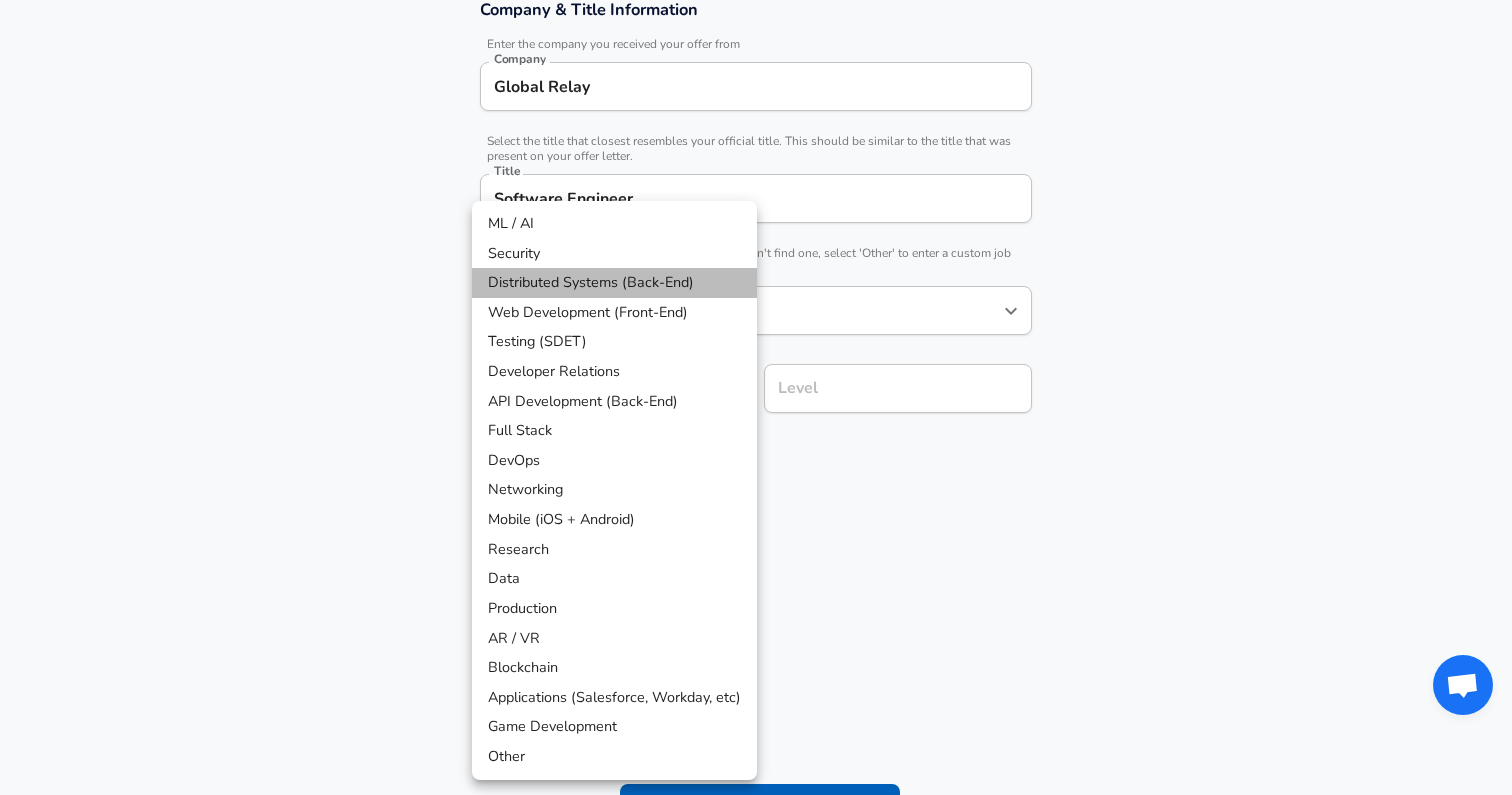 click on "Distributed Systems (Back-End)" at bounding box center [614, 283] 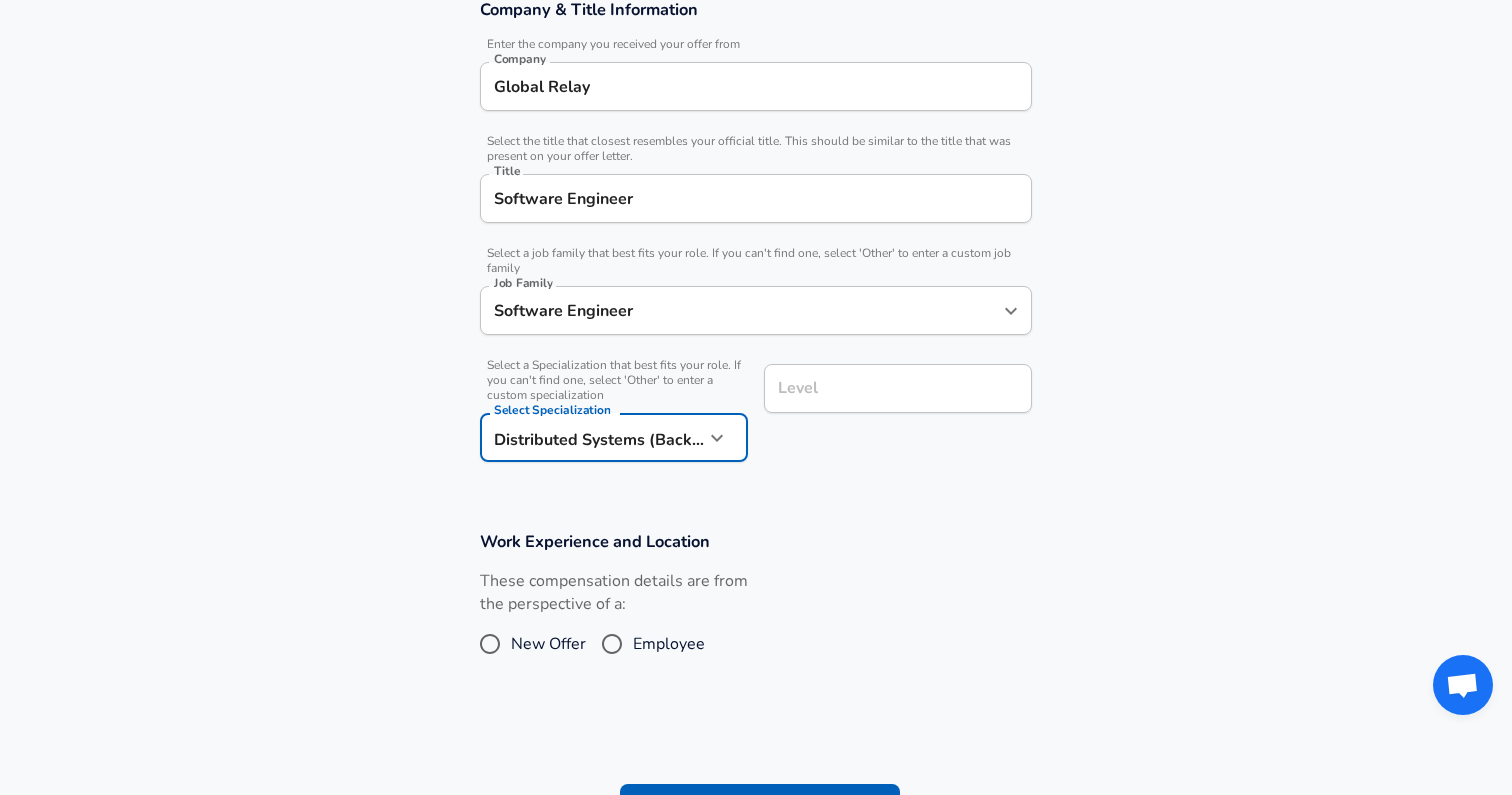 click on "Level" at bounding box center (898, 388) 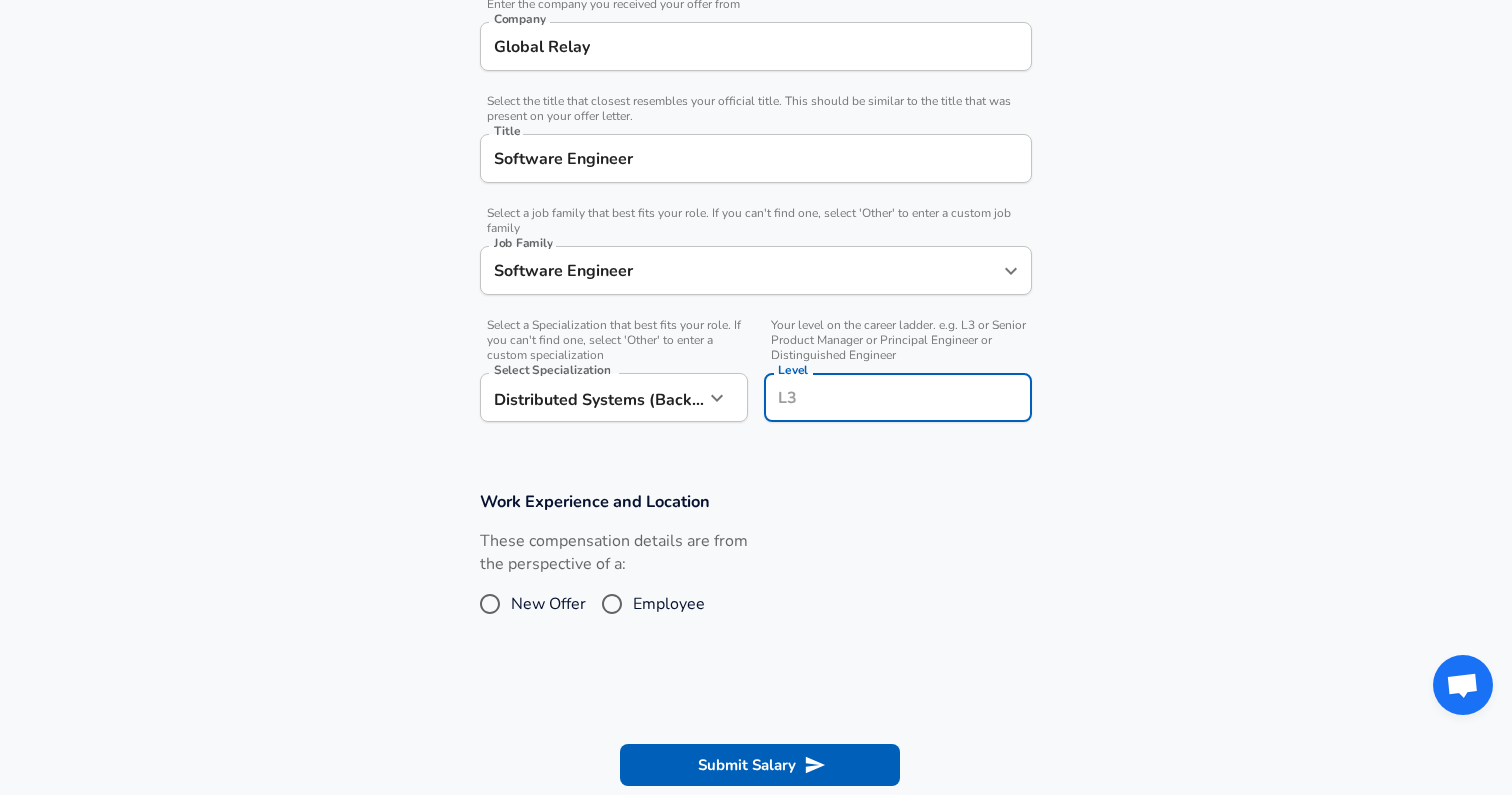 click on "Level" at bounding box center (898, 397) 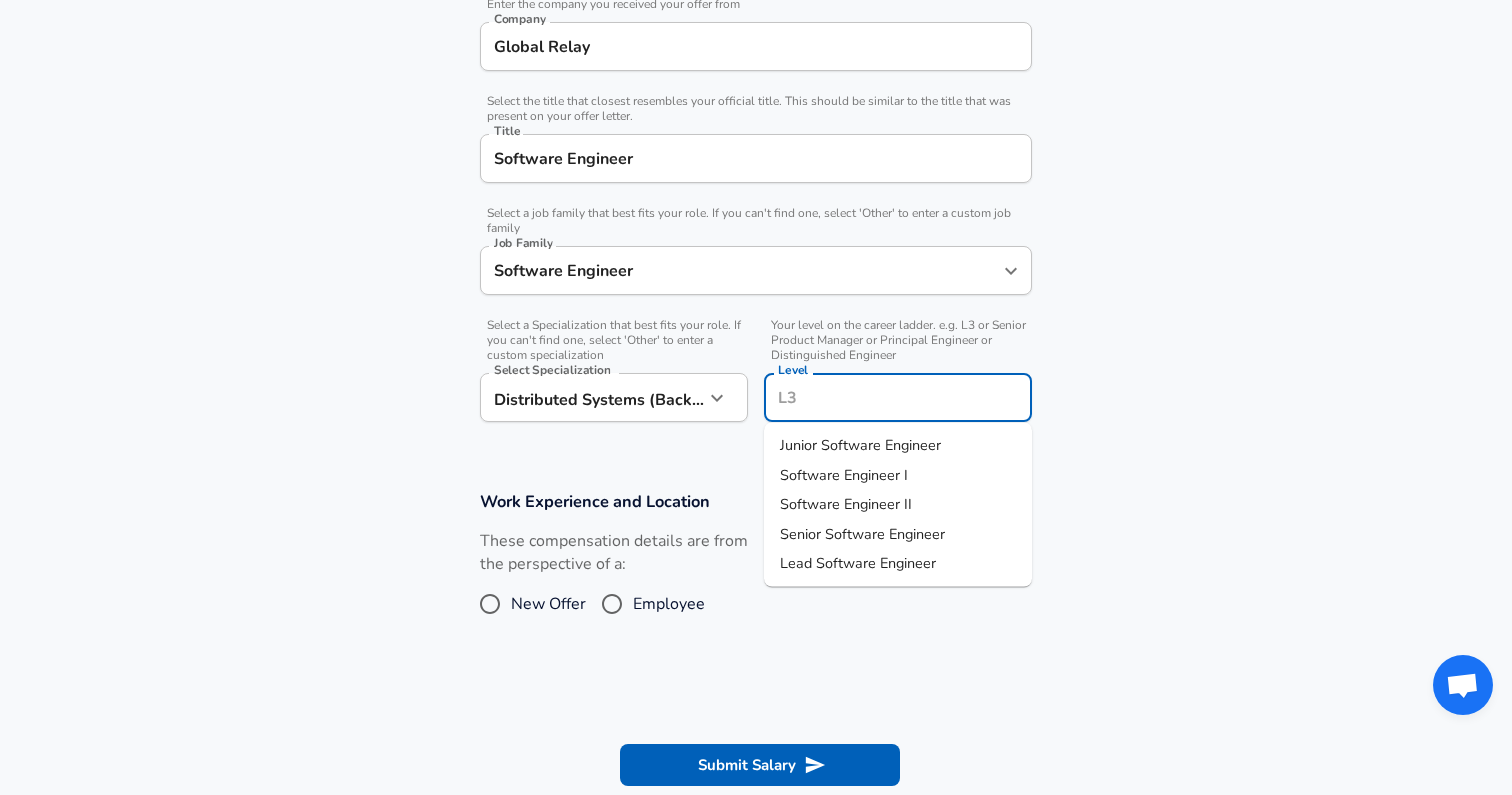 click on "Software Engineer I" at bounding box center [844, 474] 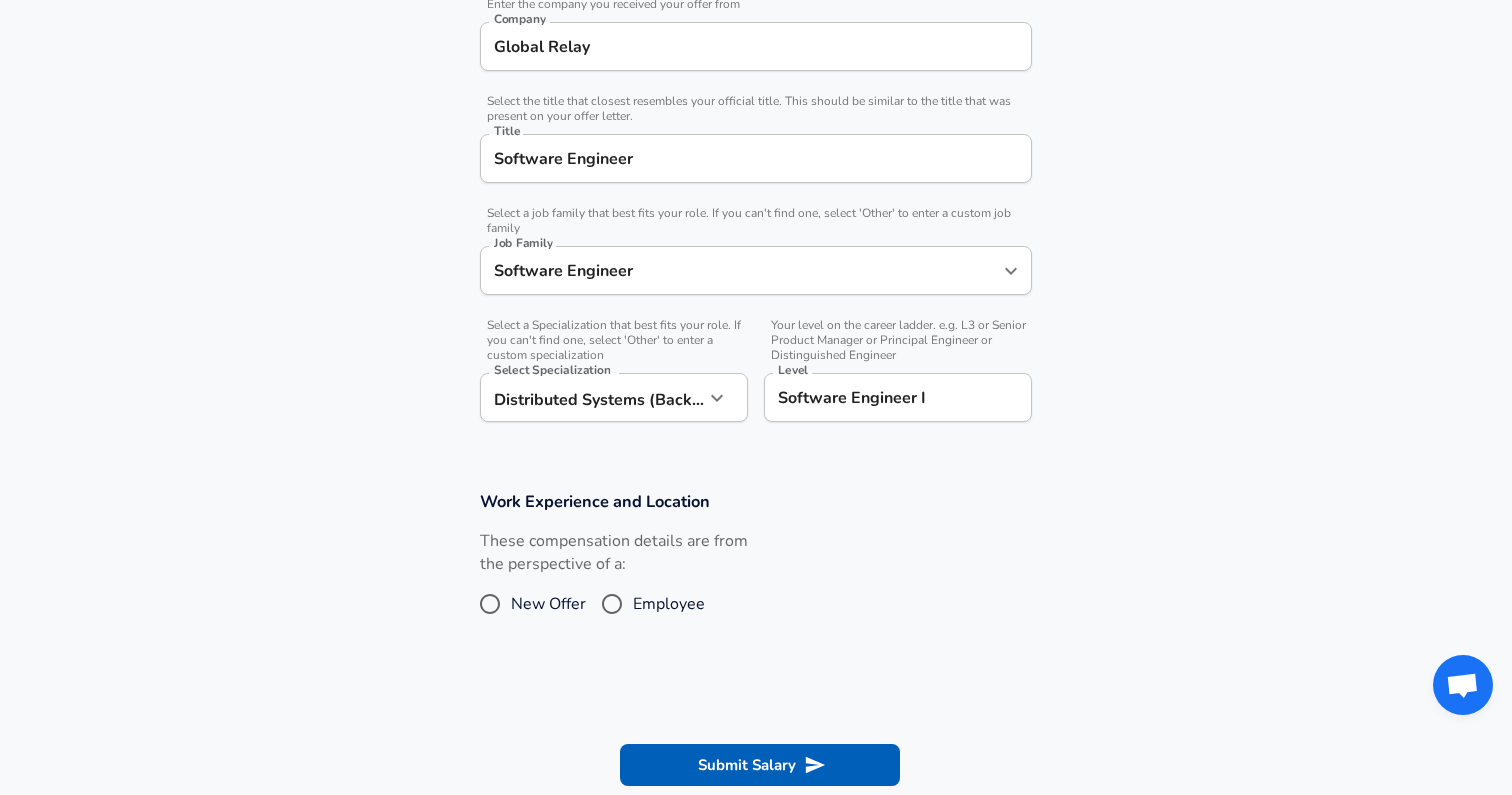 click on "These compensation details are from the perspective of a: New Offer Employee" at bounding box center [748, 583] 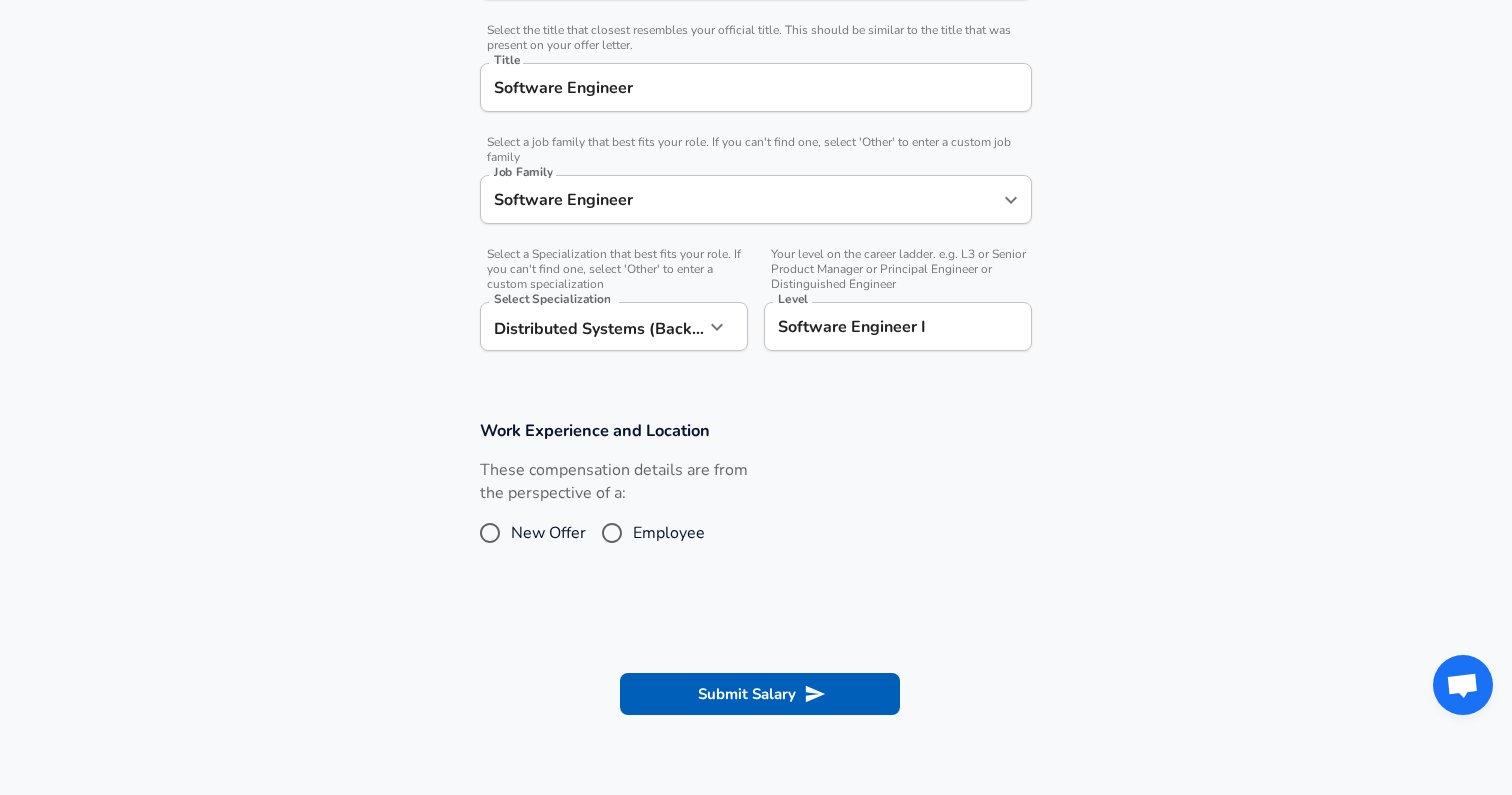 scroll, scrollTop: 496, scrollLeft: 0, axis: vertical 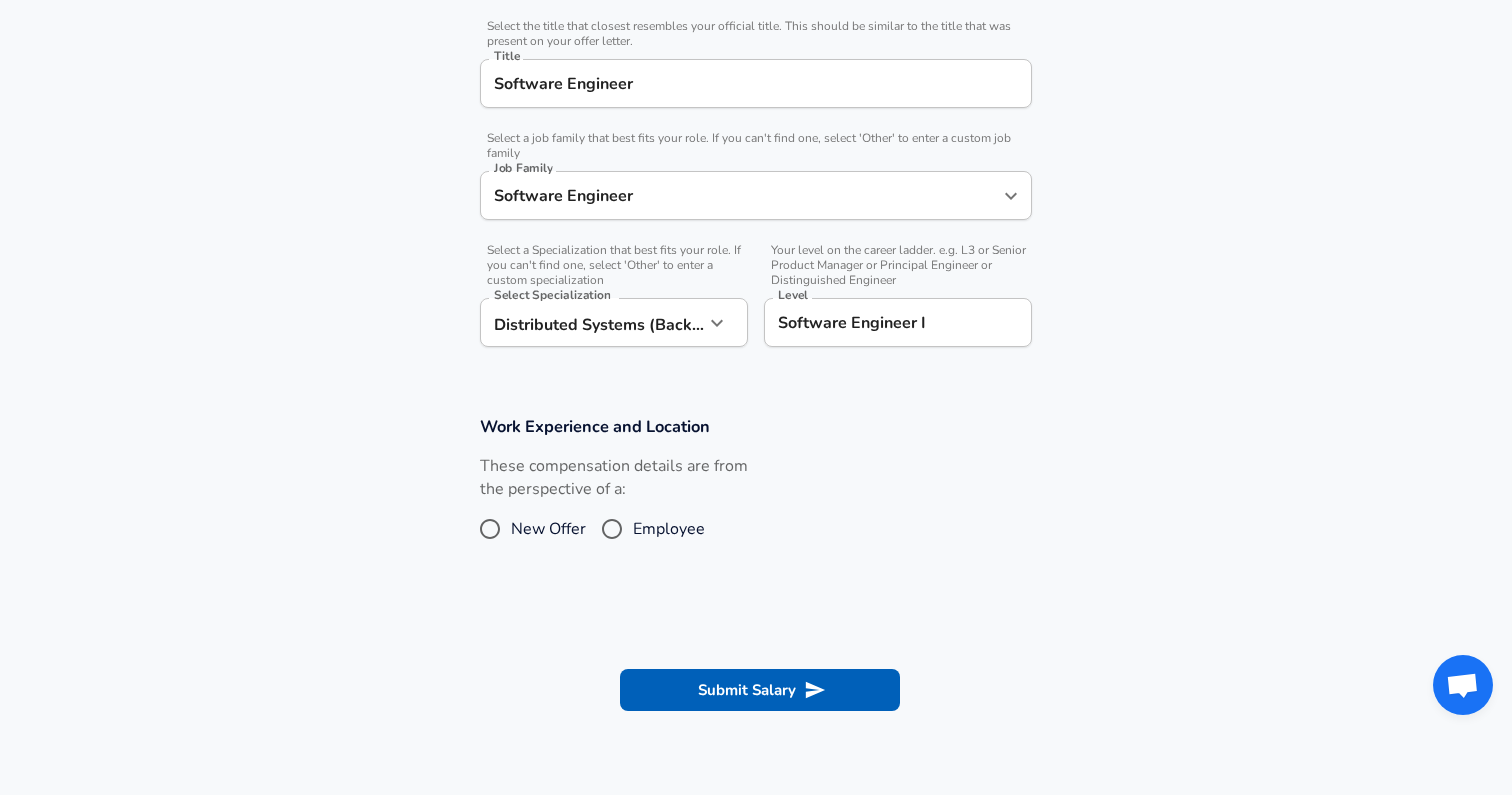 click on "Employee" at bounding box center [669, 529] 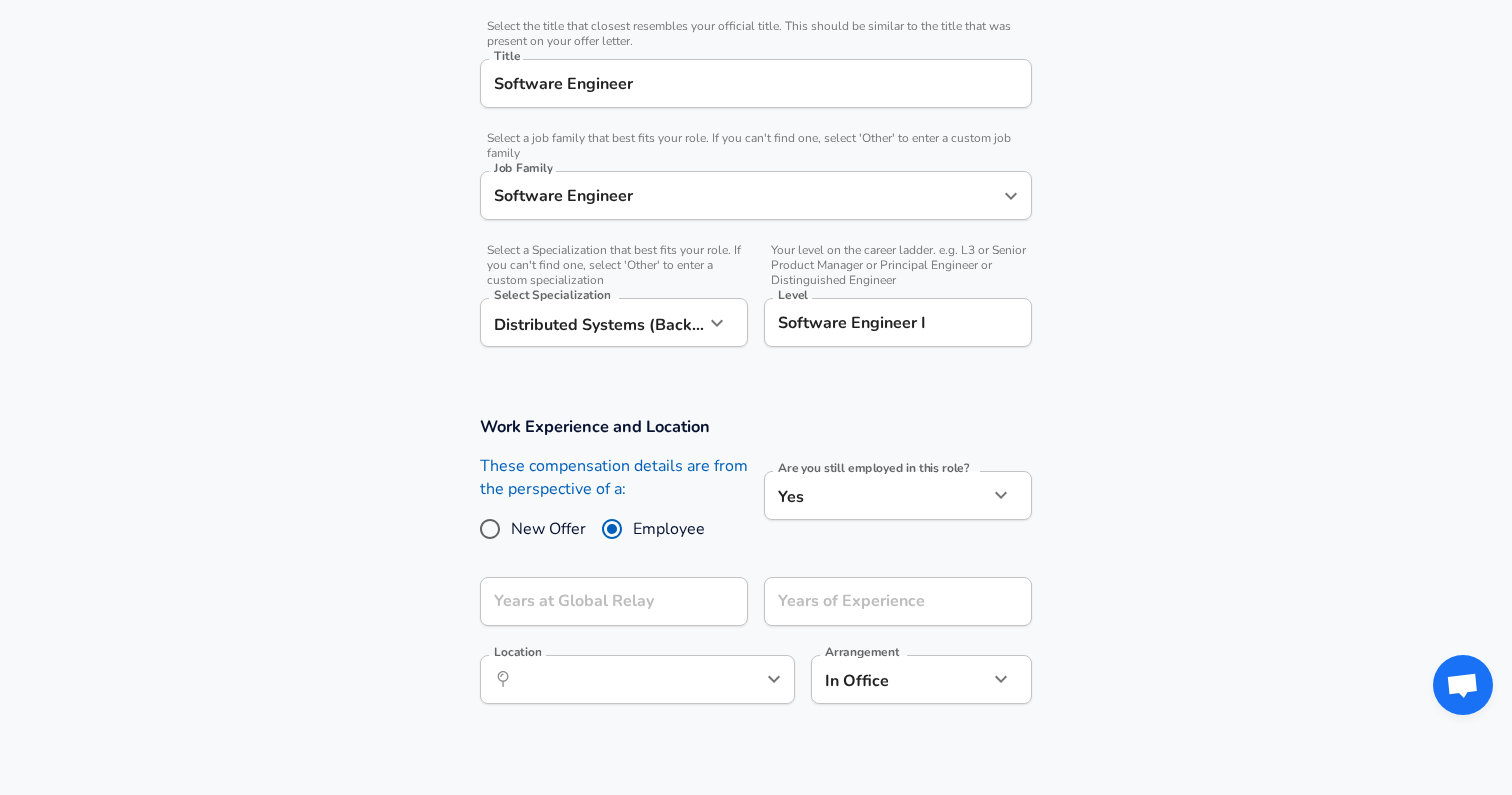 click on "New Offer" at bounding box center [548, 529] 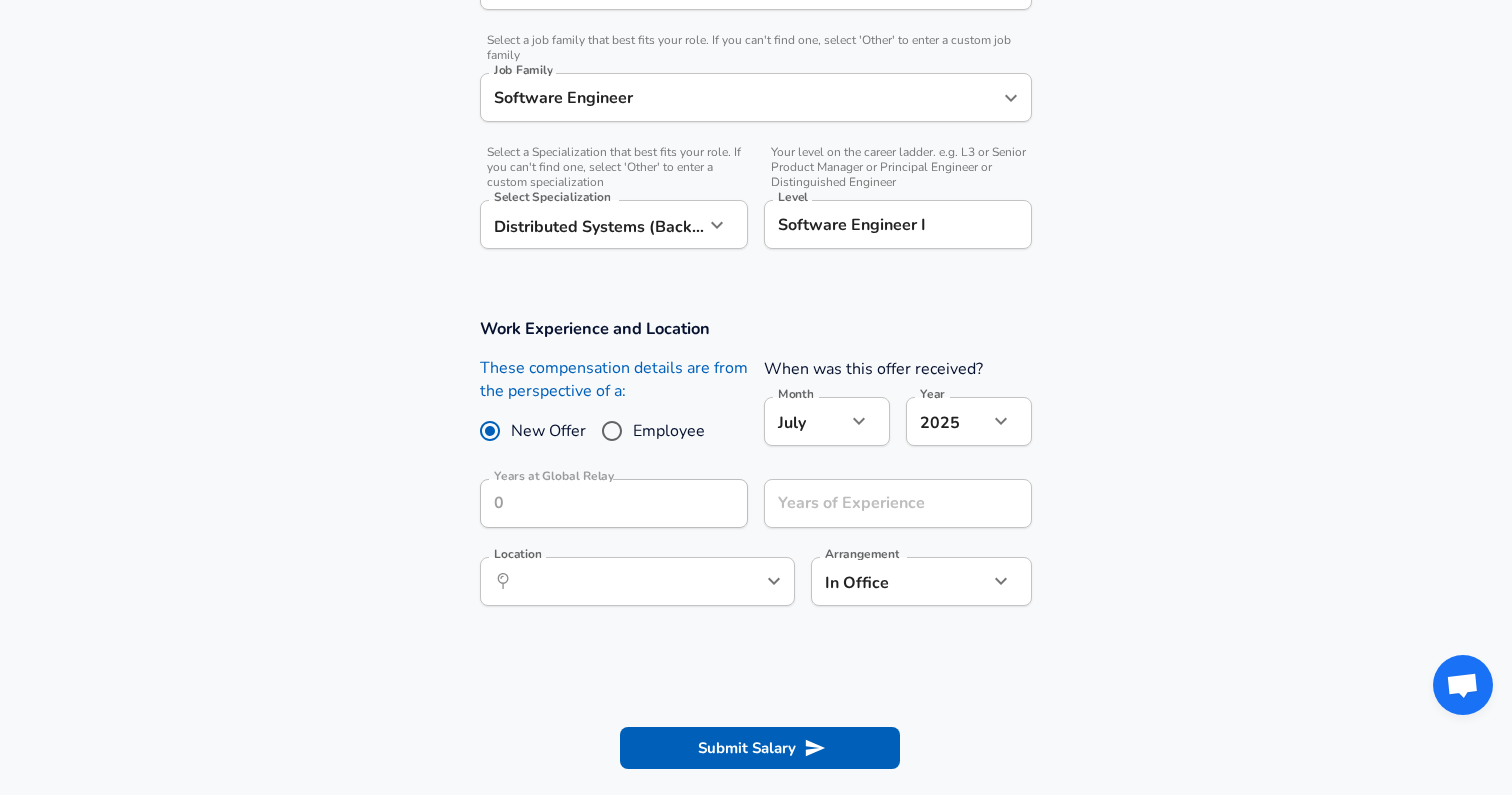 scroll, scrollTop: 593, scrollLeft: 0, axis: vertical 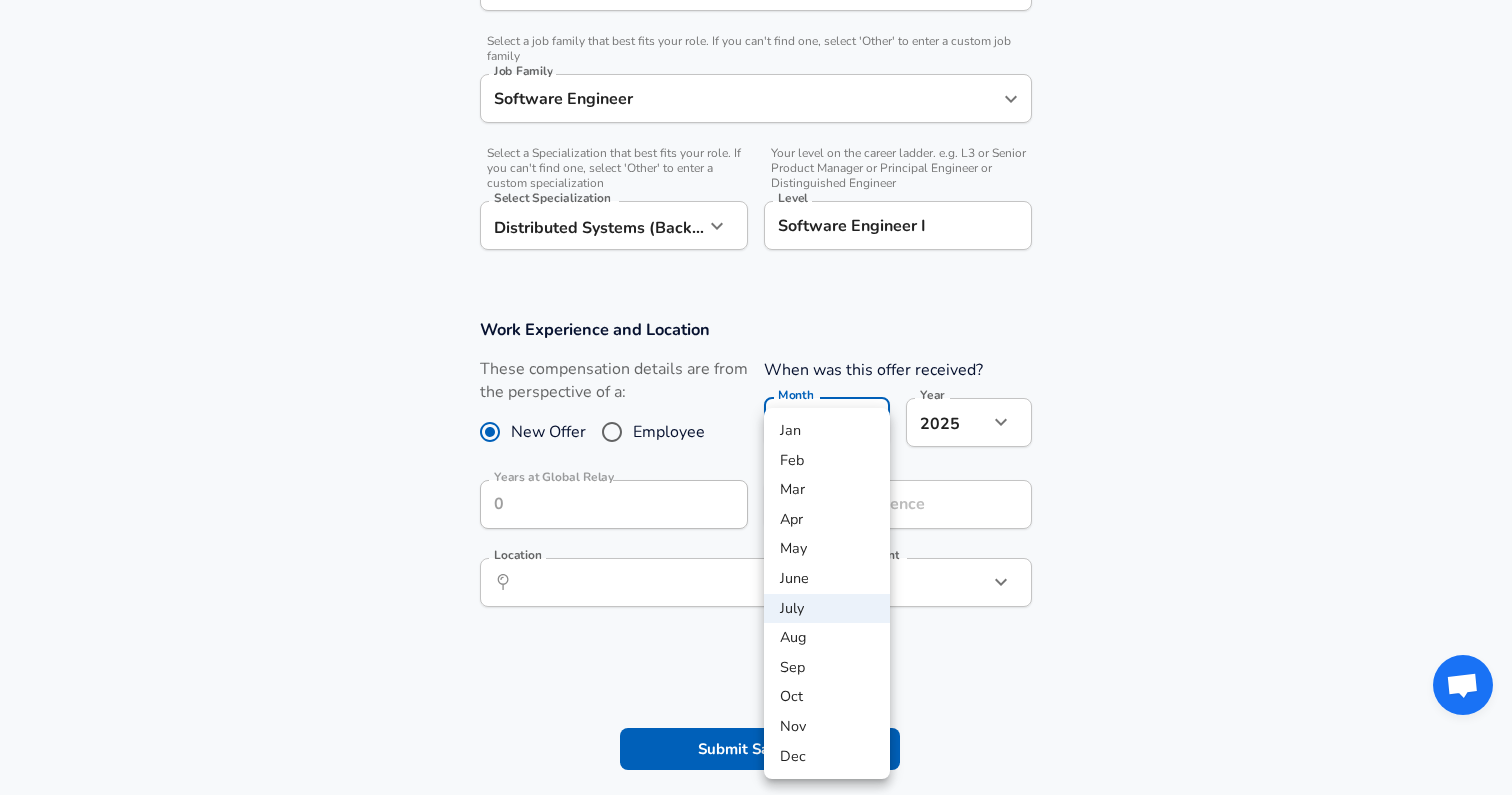 click on "Restart Add Your Salary Upload your offer letter   to verify your submission Enhance Privacy and Anonymity No Automatically hides specific fields until there are enough submissions to safely display the full details.   More Details Based on your submission and the data points that we have already collected, we will automatically hide and anonymize specific fields if there aren't enough data points to remain sufficiently anonymous. Company & Title Information   Enter the company you received your offer from Company Global Relay Company   Select the title that closest resembles your official title. This should be similar to the title that was present on your offer letter. Title Software Engineer Title   Select a job family that best fits your role. If you can't find one, select 'Other' to enter a custom job family Job Family Software Engineer Job Family   Select a Specialization that best fits your role. If you can't find one, select 'Other' to enter a custom specialization Select Specialization   Level Level 7" at bounding box center [756, -196] 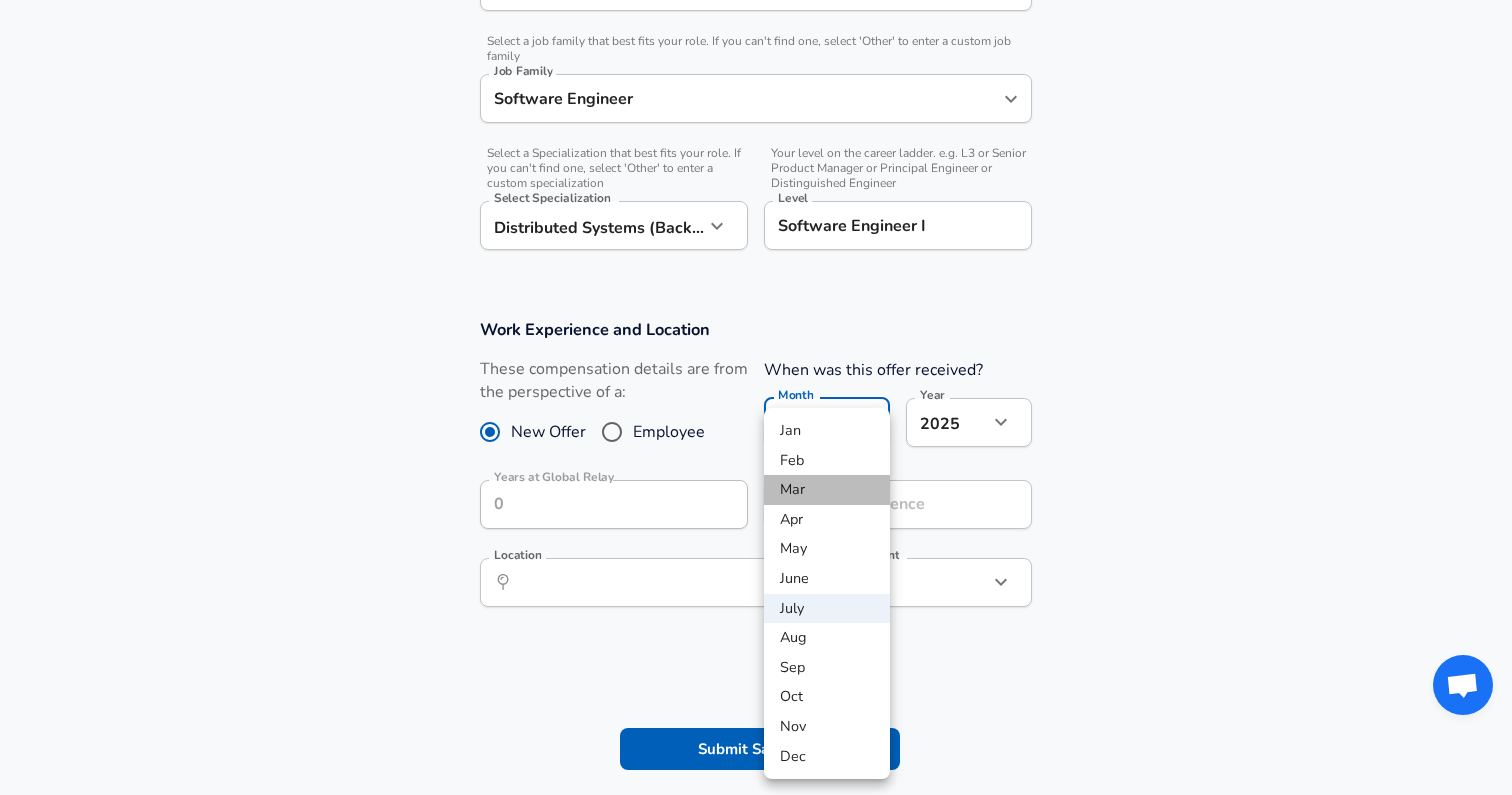 click on "Mar" at bounding box center [827, 490] 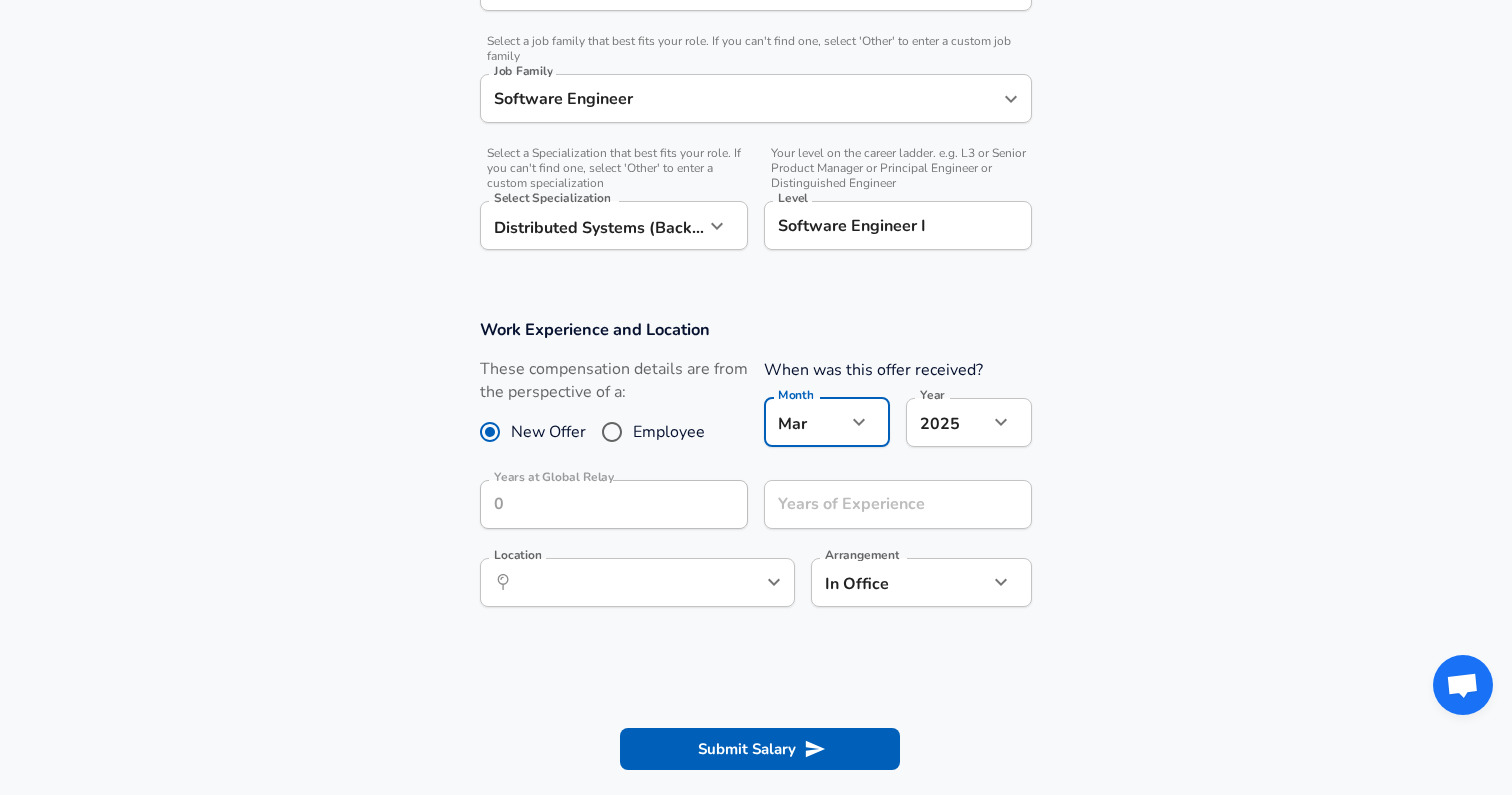 click on "Employee" at bounding box center [612, 432] 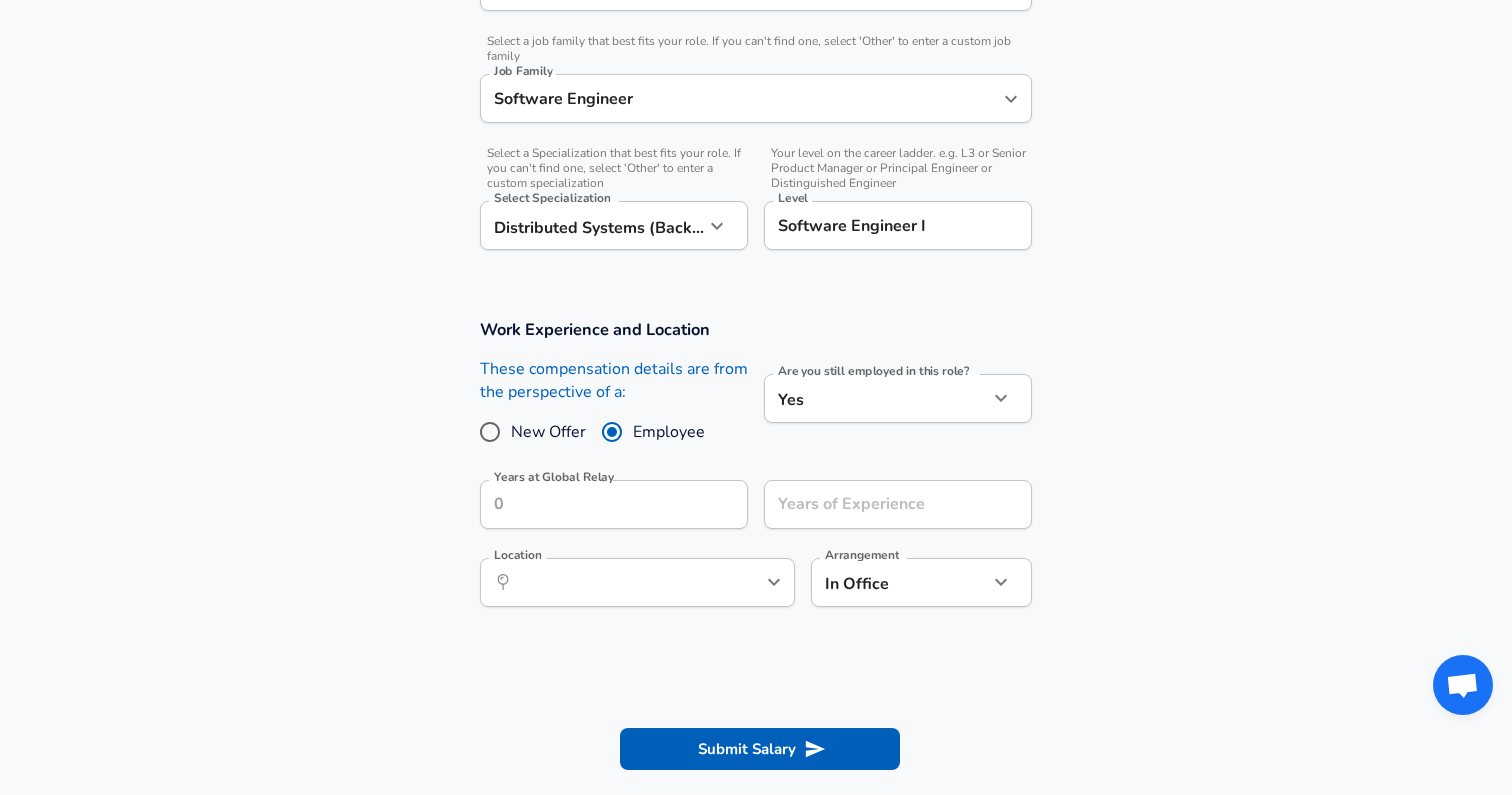 click on "Restart Add Your Salary Upload your offer letter   to verify your submission Enhance Privacy and Anonymity No Automatically hides specific fields until there are enough submissions to safely display the full details.   More Details Based on your submission and the data points that we have already collected, we will automatically hide and anonymize specific fields if there aren't enough data points to remain sufficiently anonymous. Company & Title Information   Enter the company you received your offer from Company Global Relay Company   Select the title that closest resembles your official title. This should be similar to the title that was present on your offer letter. Title Software Engineer Title   Select a job family that best fits your role. If you can't find one, select 'Other' to enter a custom job family Job Family Software Engineer Job Family   Select a Specialization that best fits your role. If you can't find one, select 'Other' to enter a custom specialization Select Specialization   Level Level" at bounding box center (756, -196) 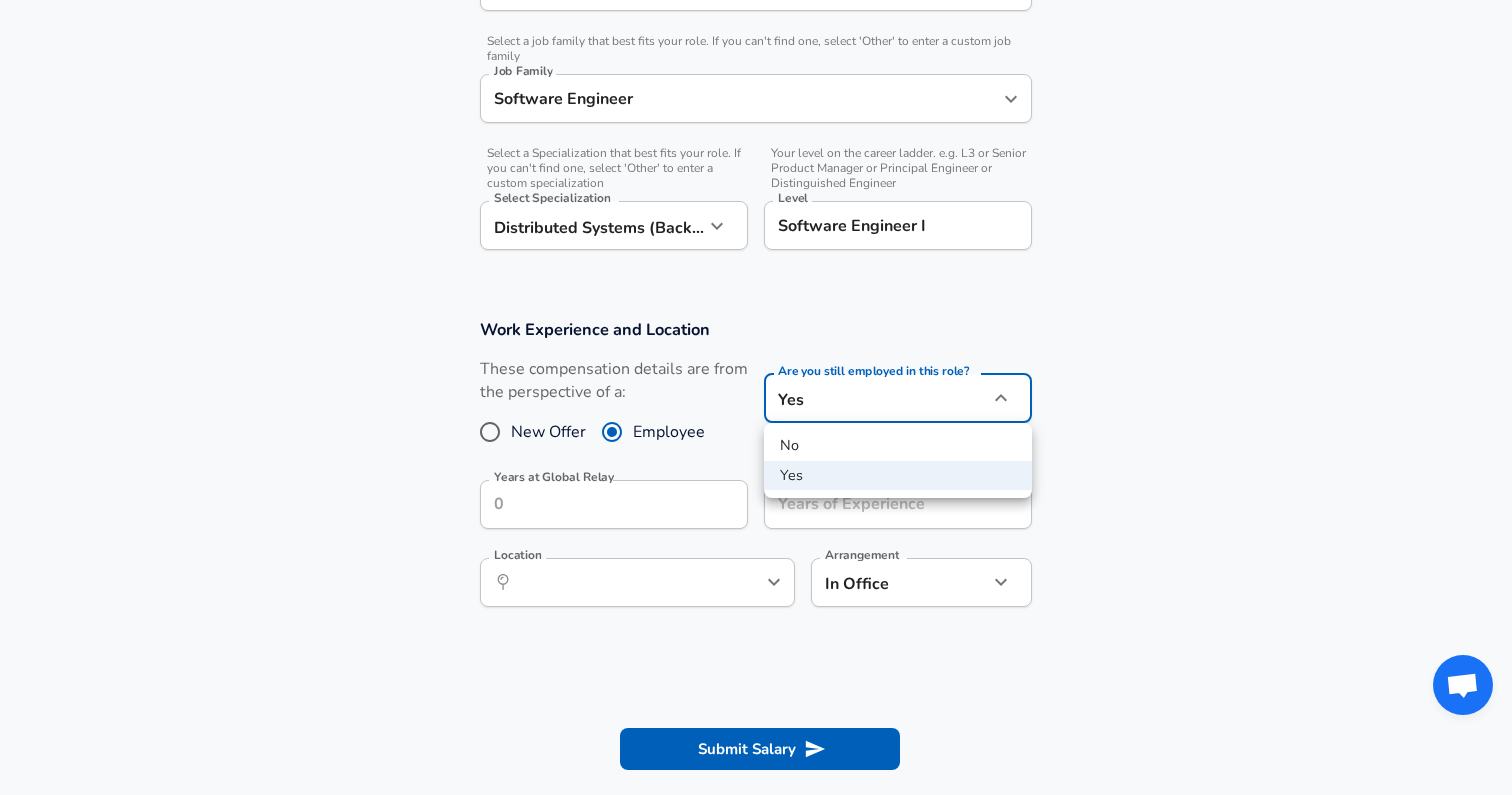 click at bounding box center [756, 397] 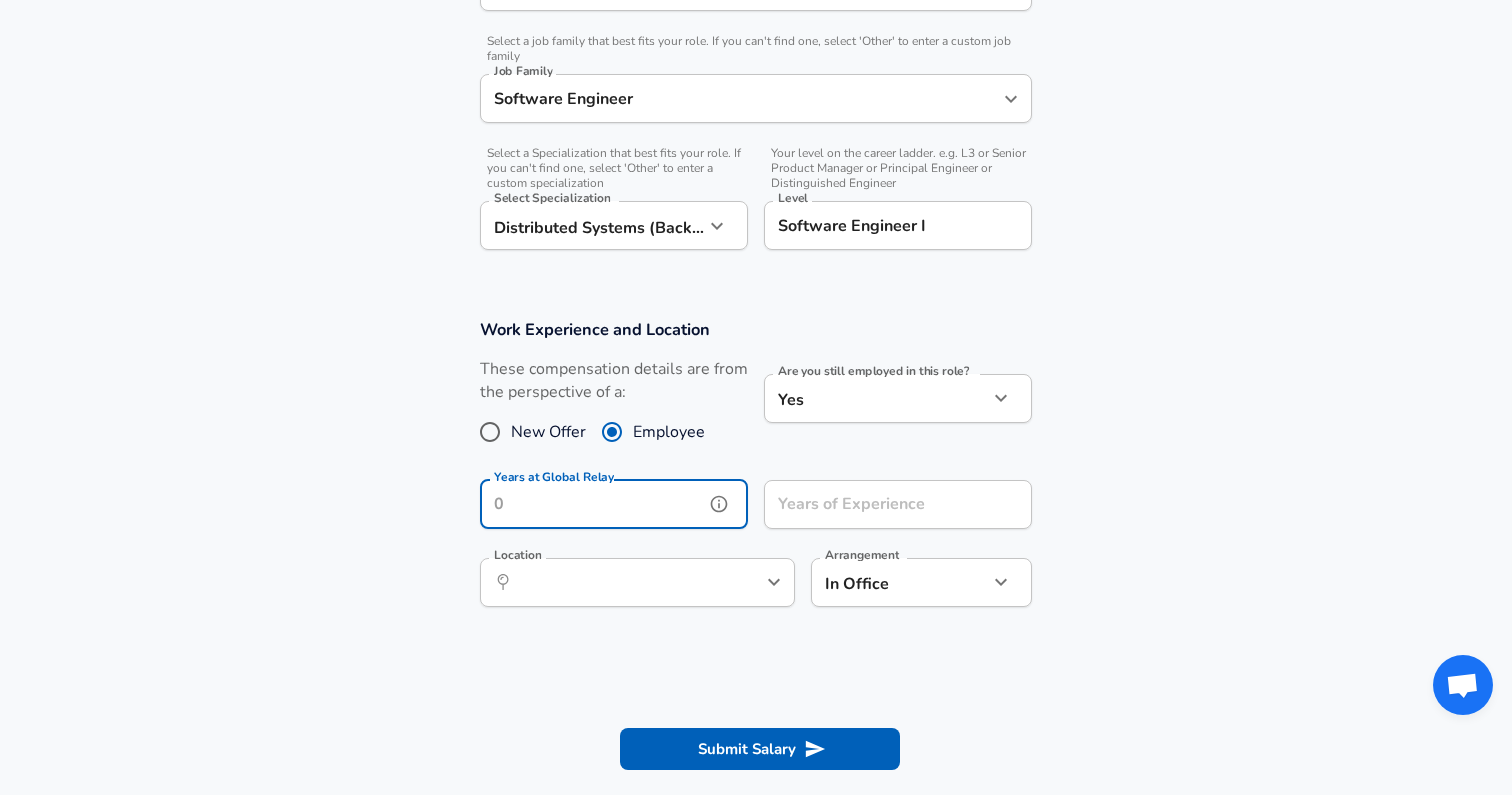 click on "Years at Global Relay" at bounding box center (592, 504) 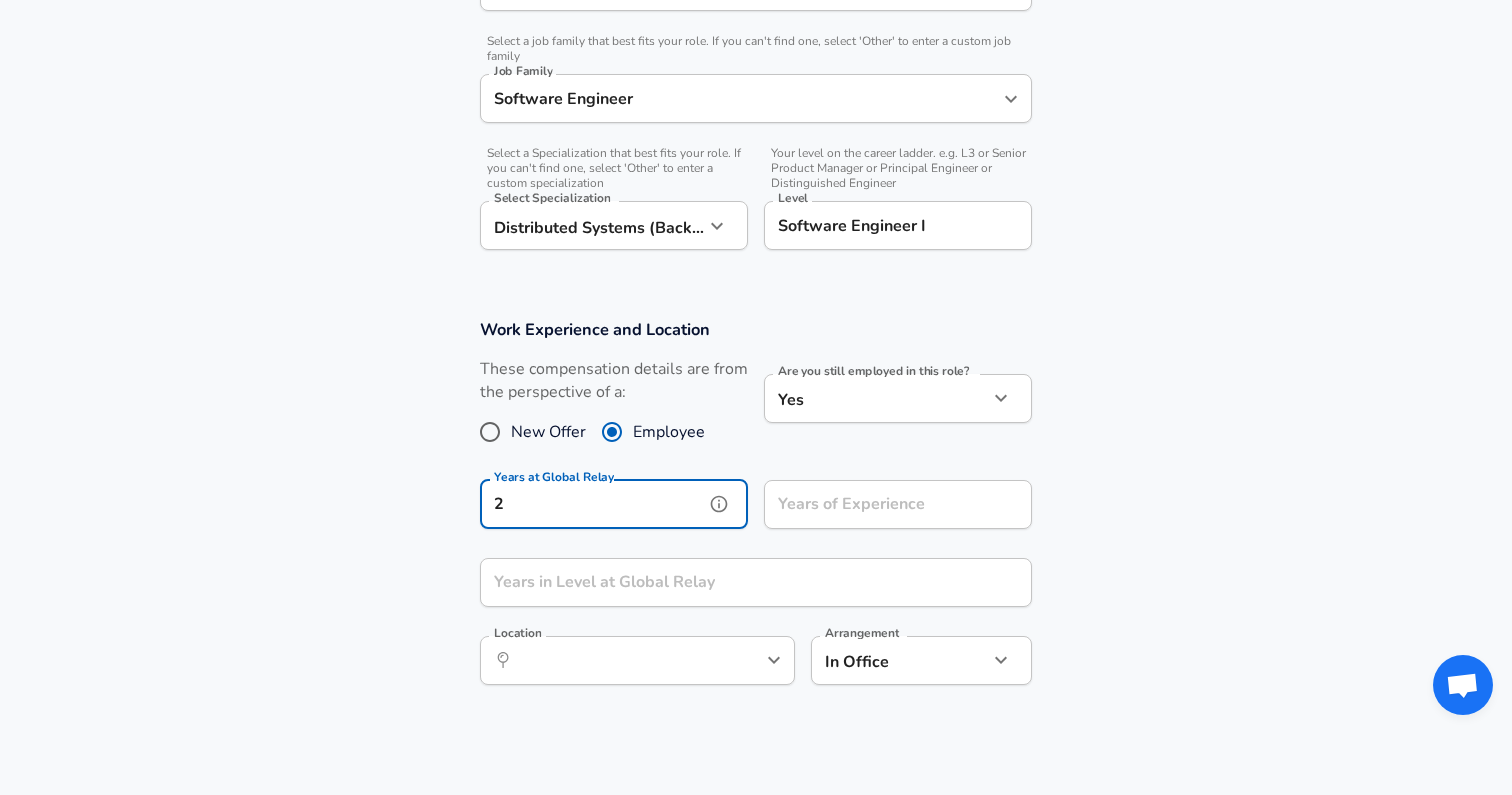 type on "2" 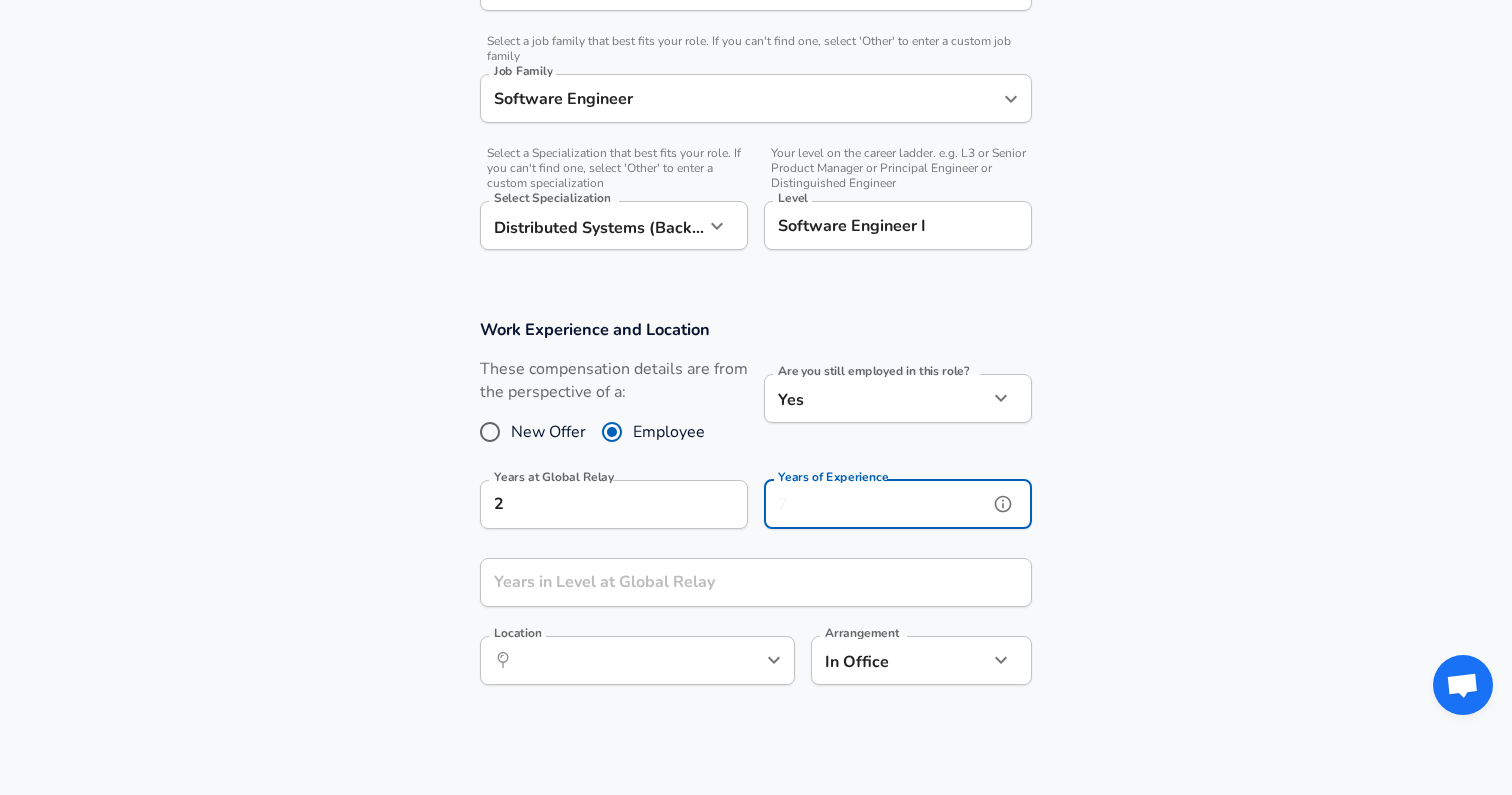 click on "Years of Experience" at bounding box center [876, 504] 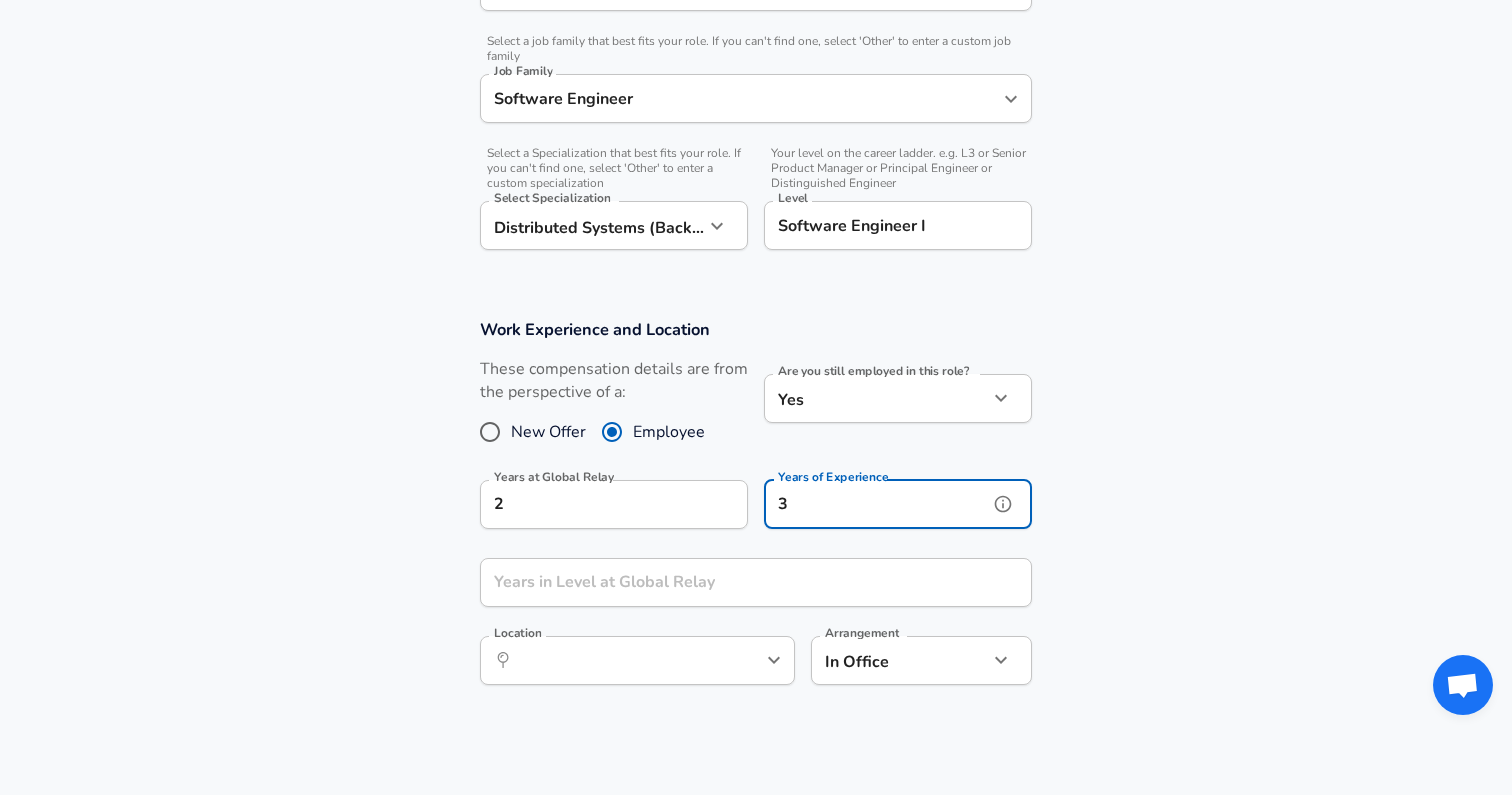 type on "3" 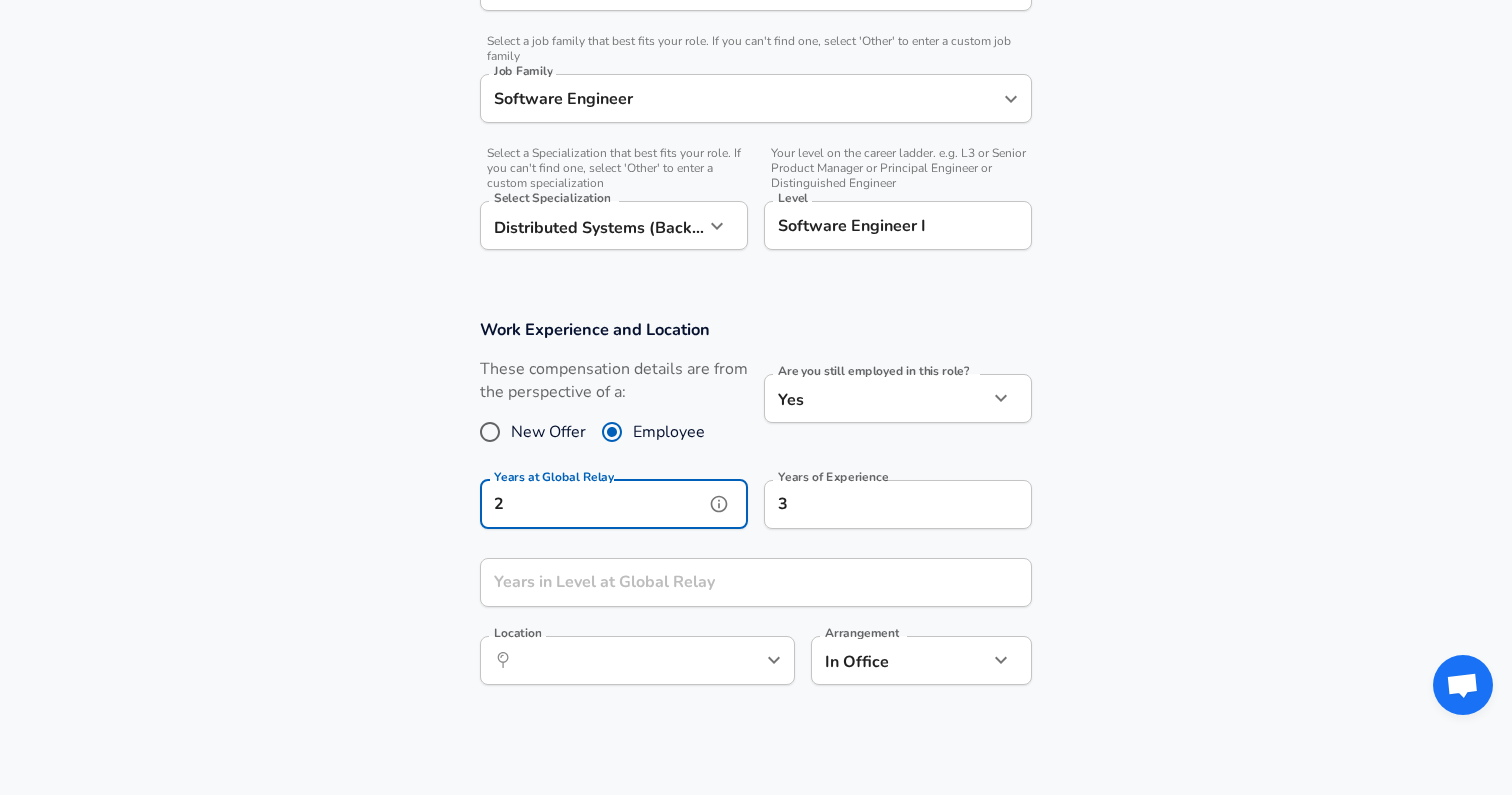 click on "2" at bounding box center (592, 504) 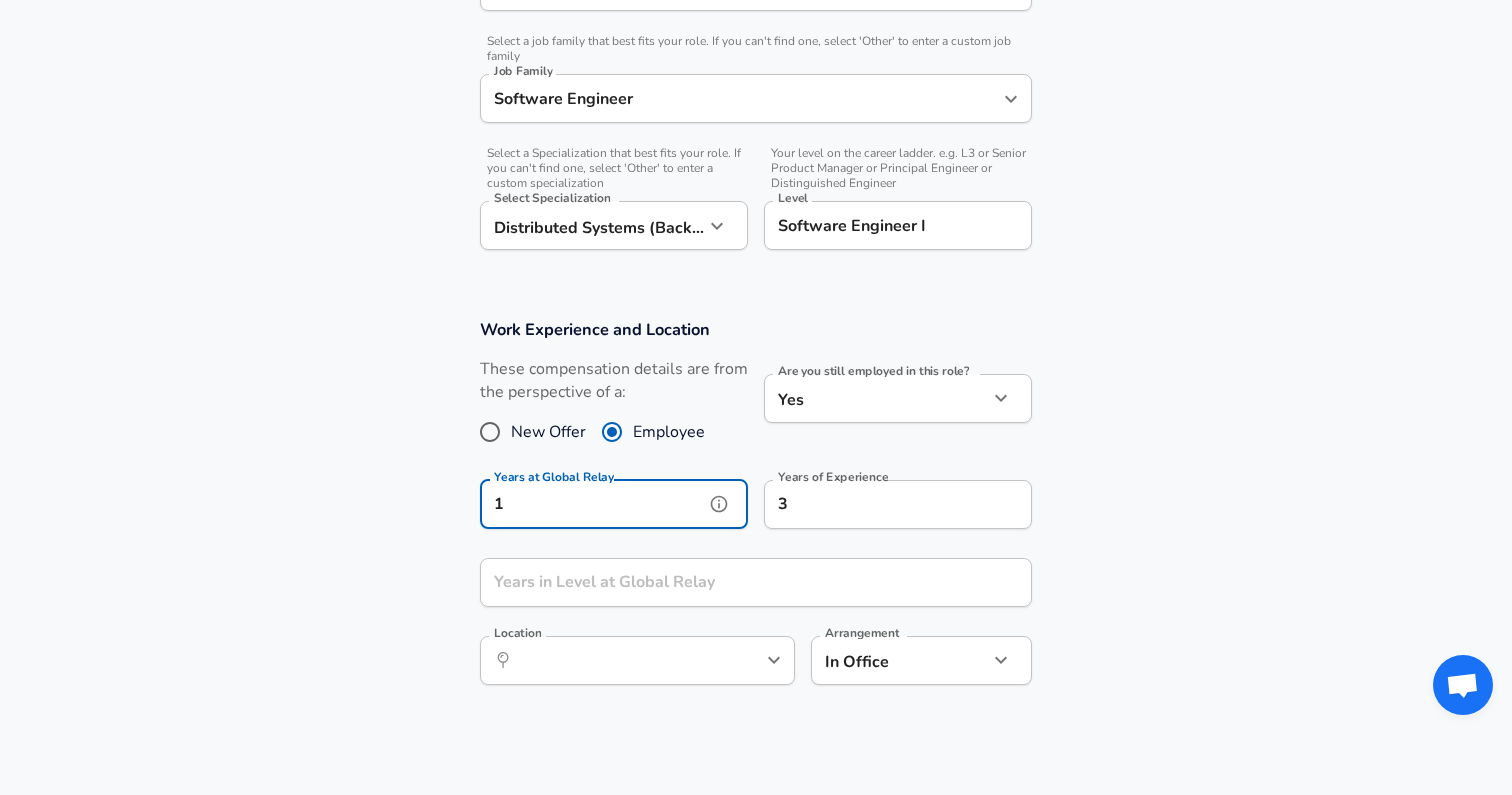type on "1" 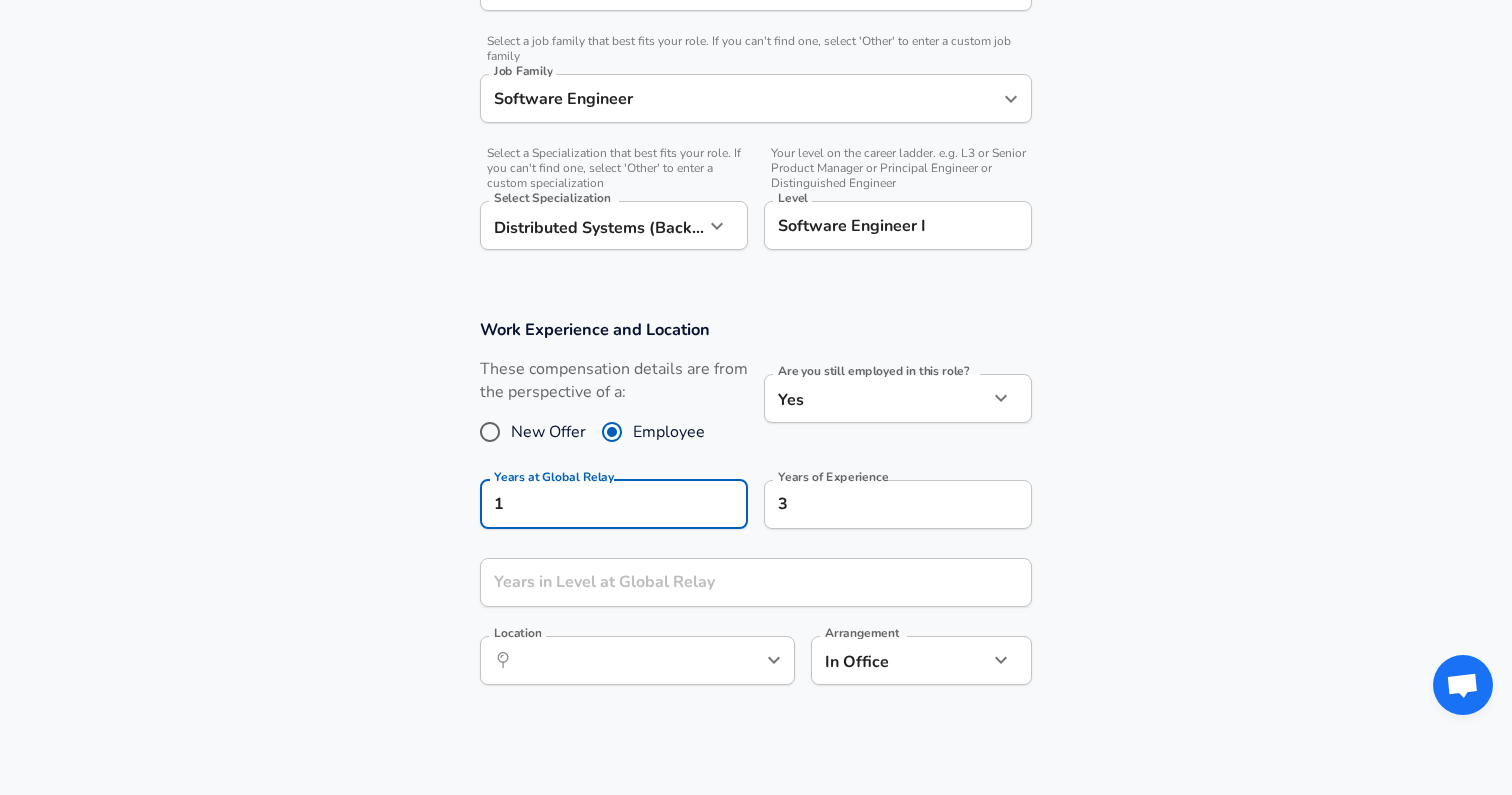 click on "Work Experience and Location These compensation details are from the perspective of a: New Offer Employee Are you still employed in this role? Yes yes Are you still employed in this role? Years at Global Relay 1 Years at Global Relay Years of Experience 3 Years of Experience Years in Level at Global Relay Years in Level at Global Relay Location ​ Location Arrangement In Office office Arrangement" at bounding box center [756, 512] 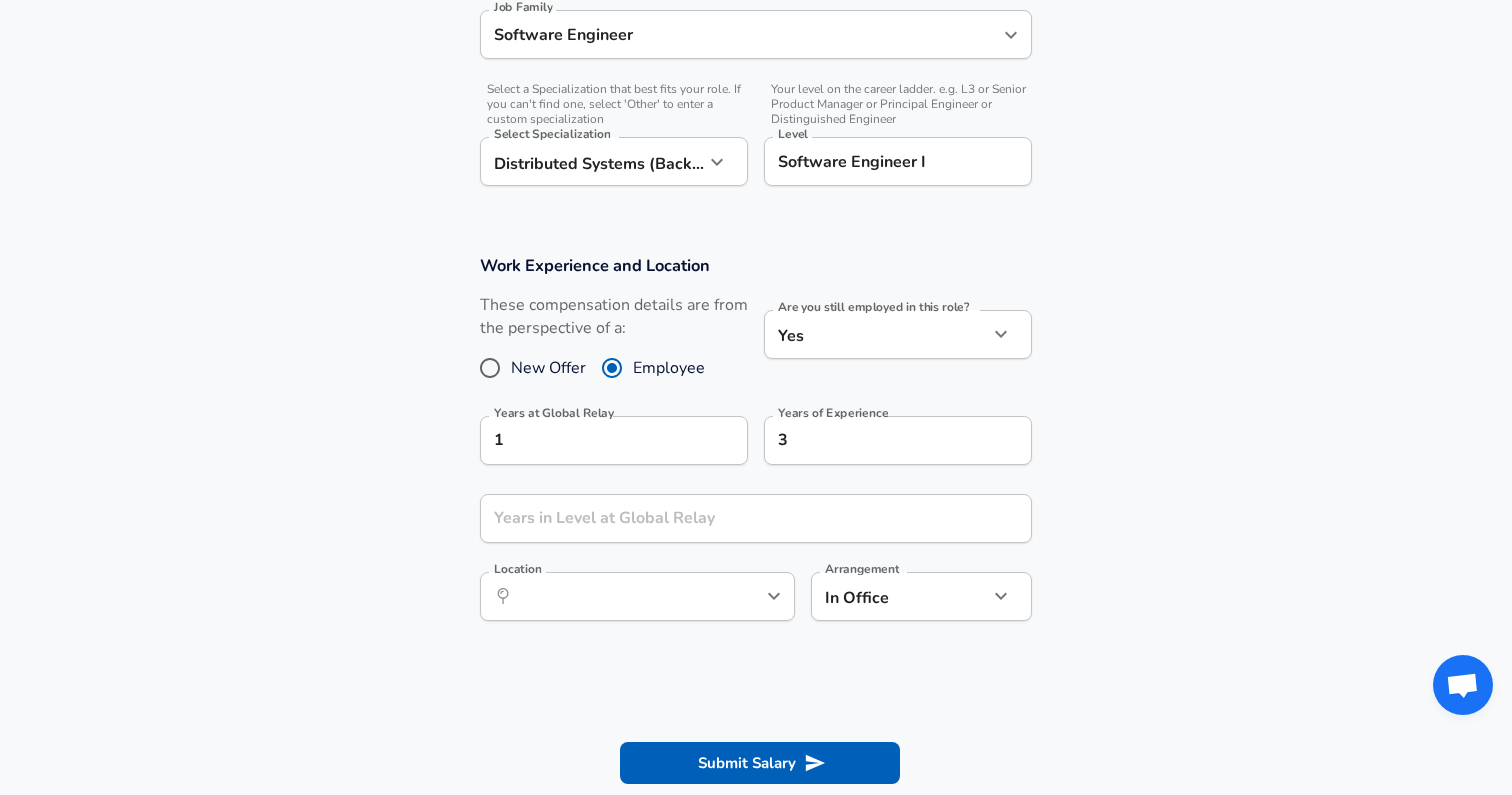 scroll, scrollTop: 660, scrollLeft: 0, axis: vertical 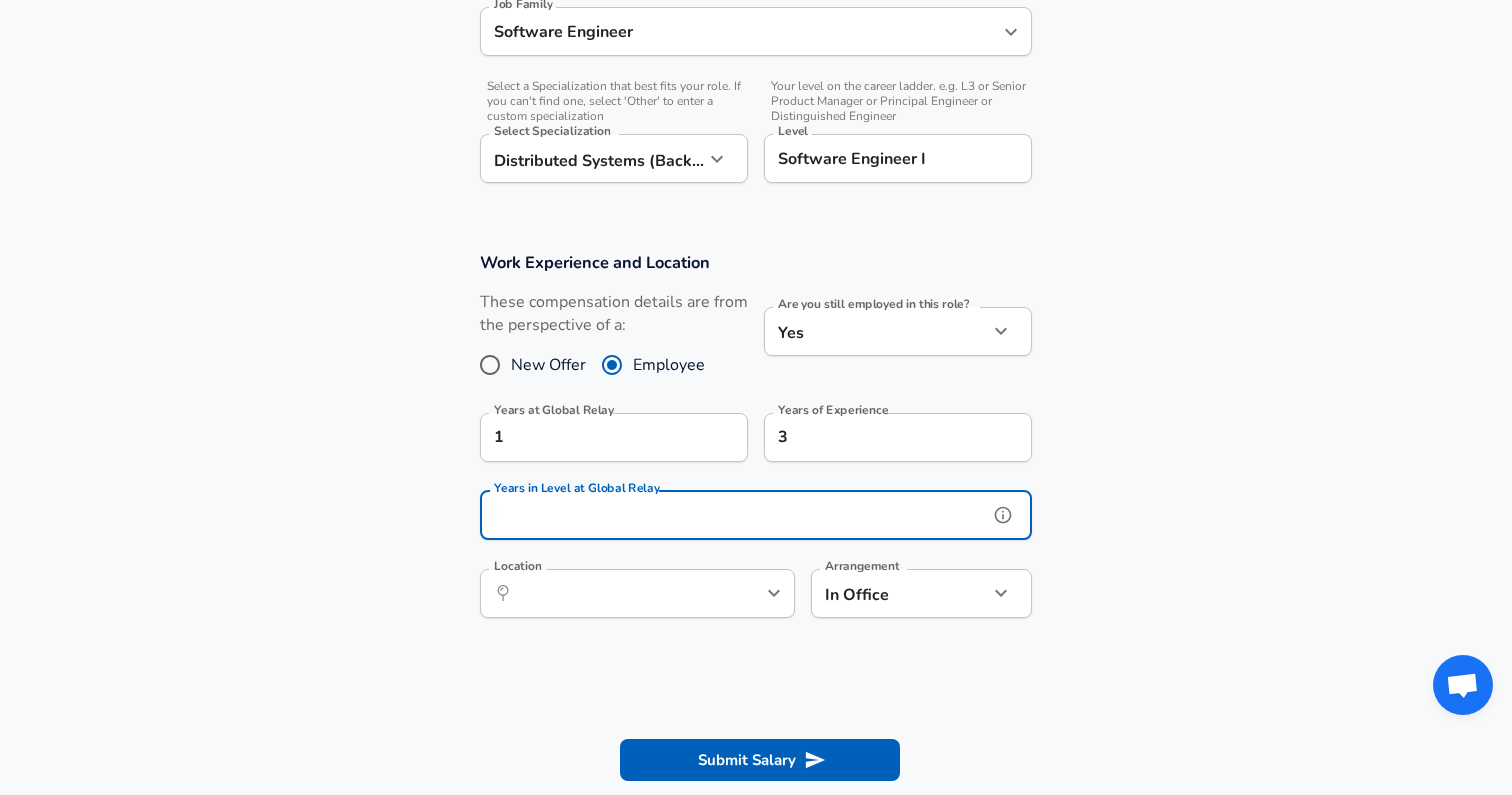 click on "Years in Level at Global Relay" at bounding box center [734, 515] 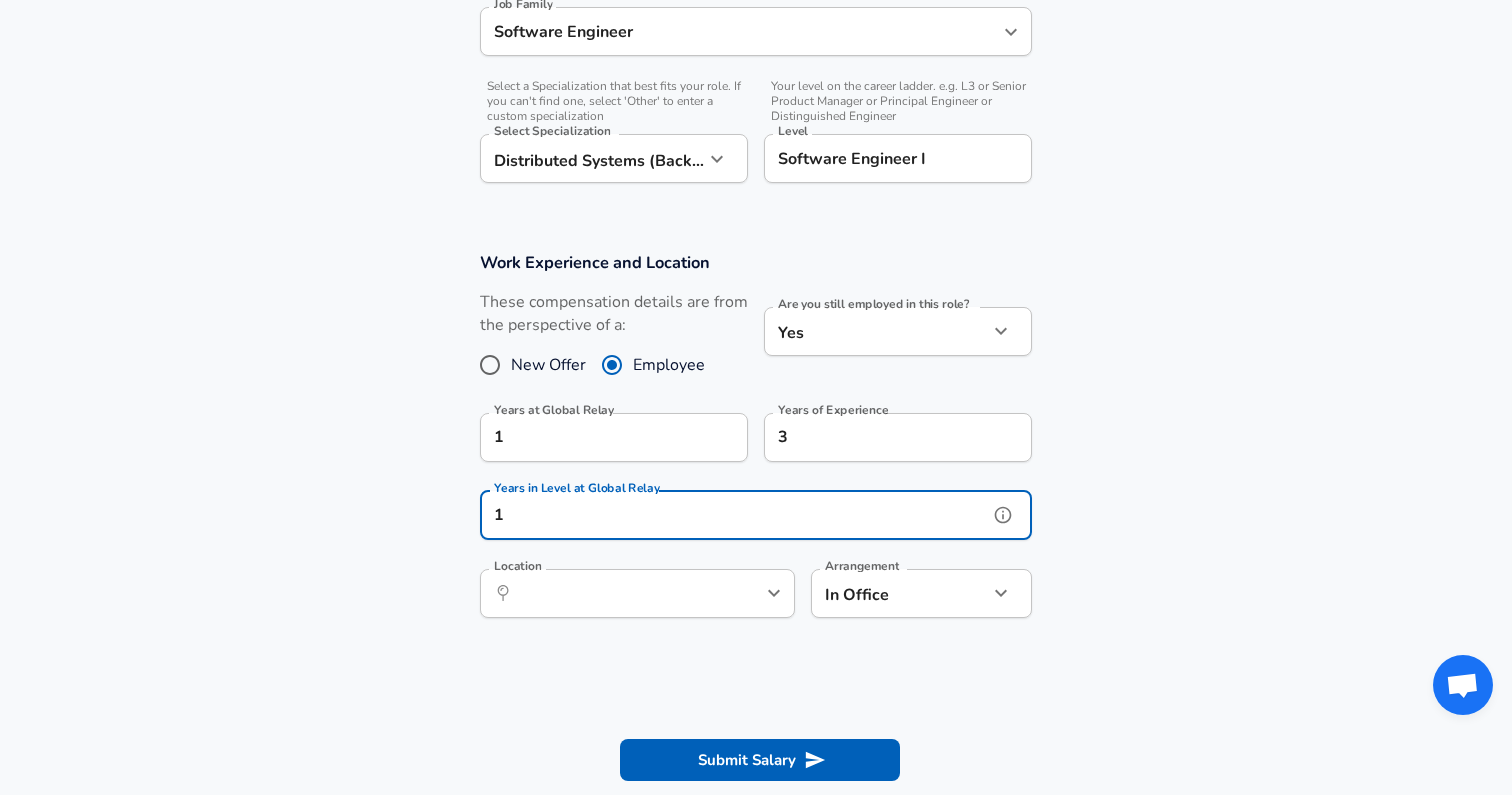 type on "1" 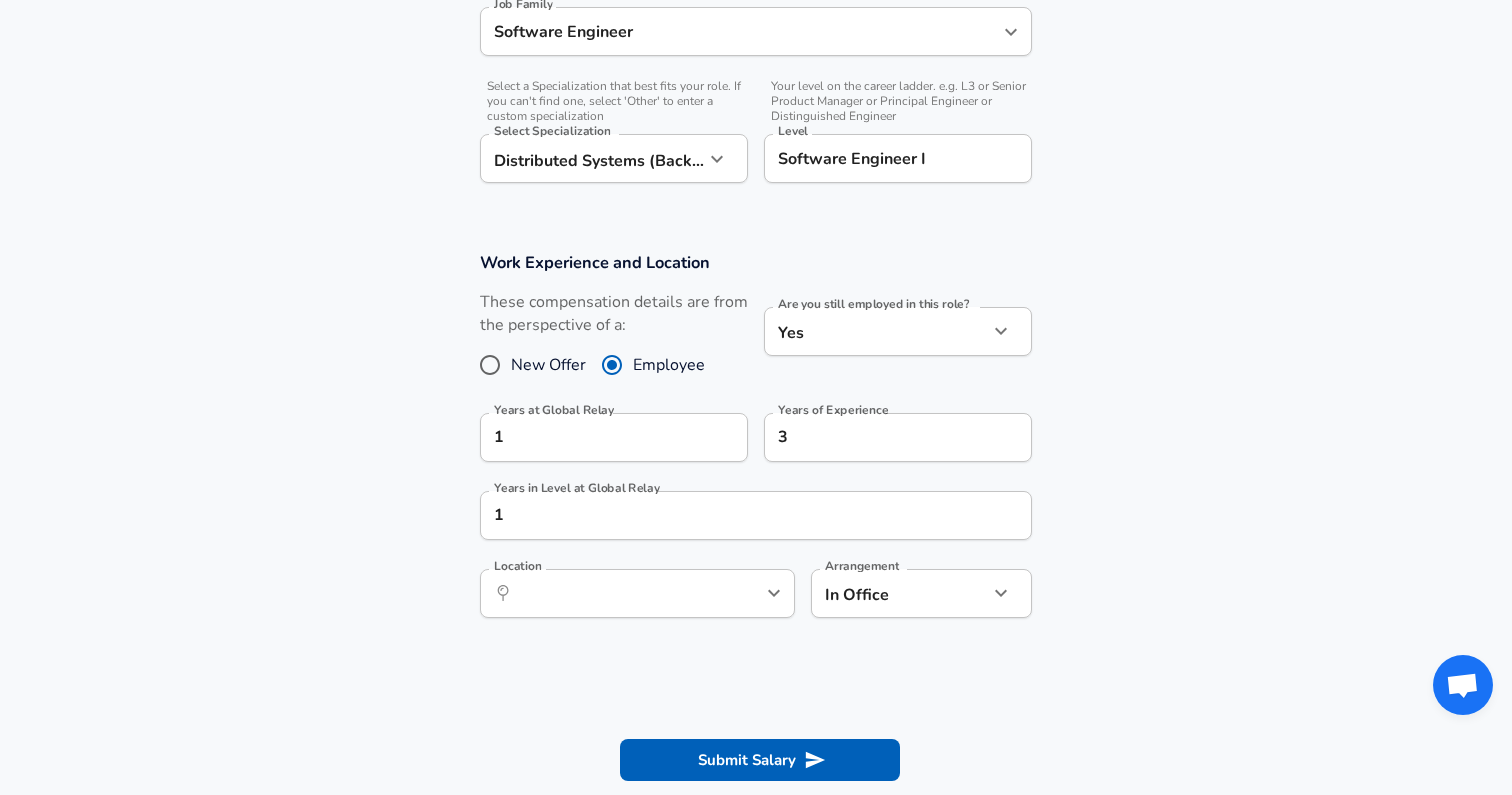 click on "Work Experience and Location These compensation details are from the perspective of a: New Offer Employee Are you still employed in this role? Yes yes Are you still employed in this role? Years at Global Relay 1 Years at Global Relay Years of Experience 3 Years of Experience Years in Level at Global Relay 1 Years in Level at Global Relay Location ​ Location Arrangement In Office office Arrangement" at bounding box center (756, 445) 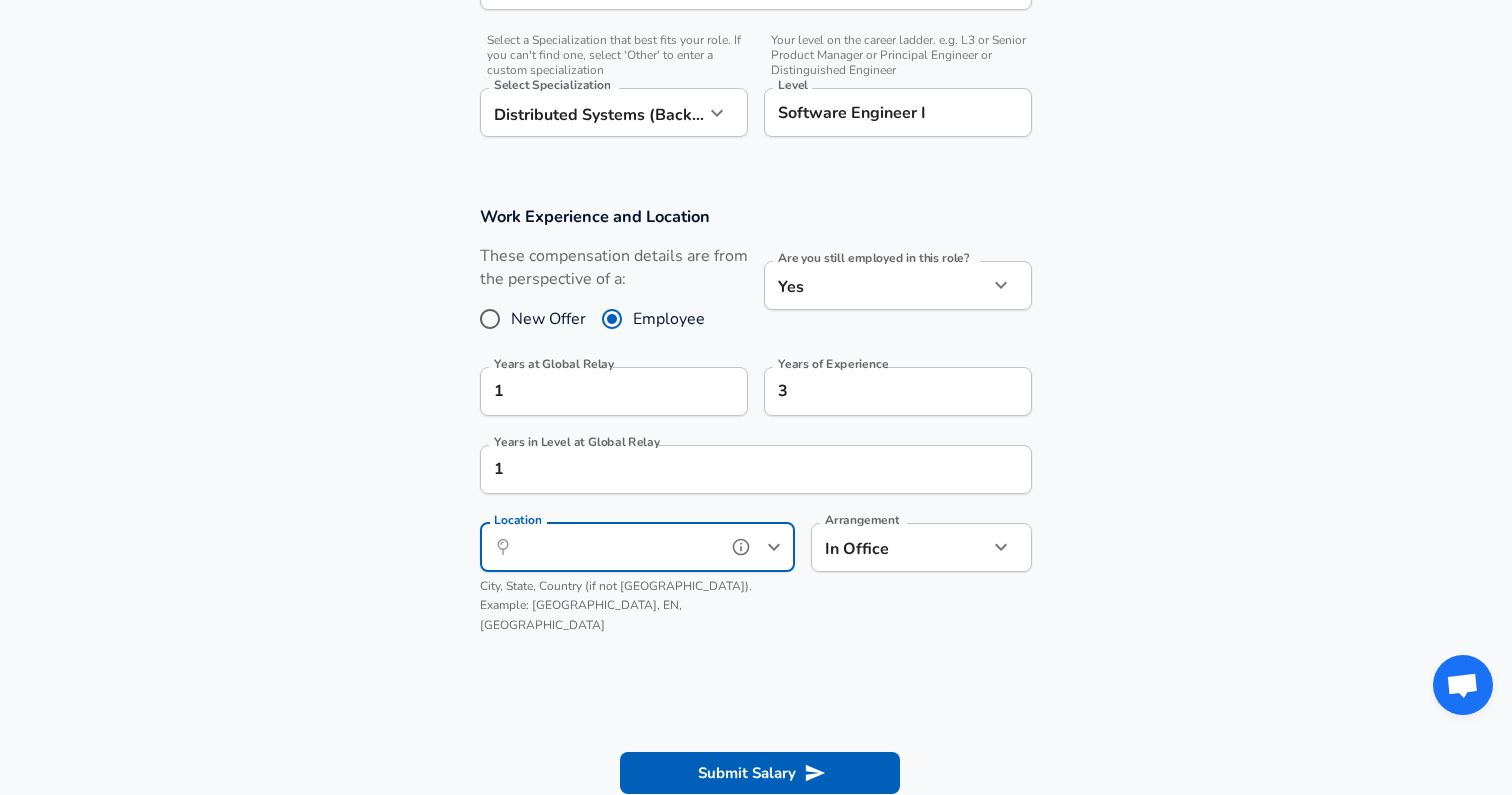 scroll, scrollTop: 714, scrollLeft: 0, axis: vertical 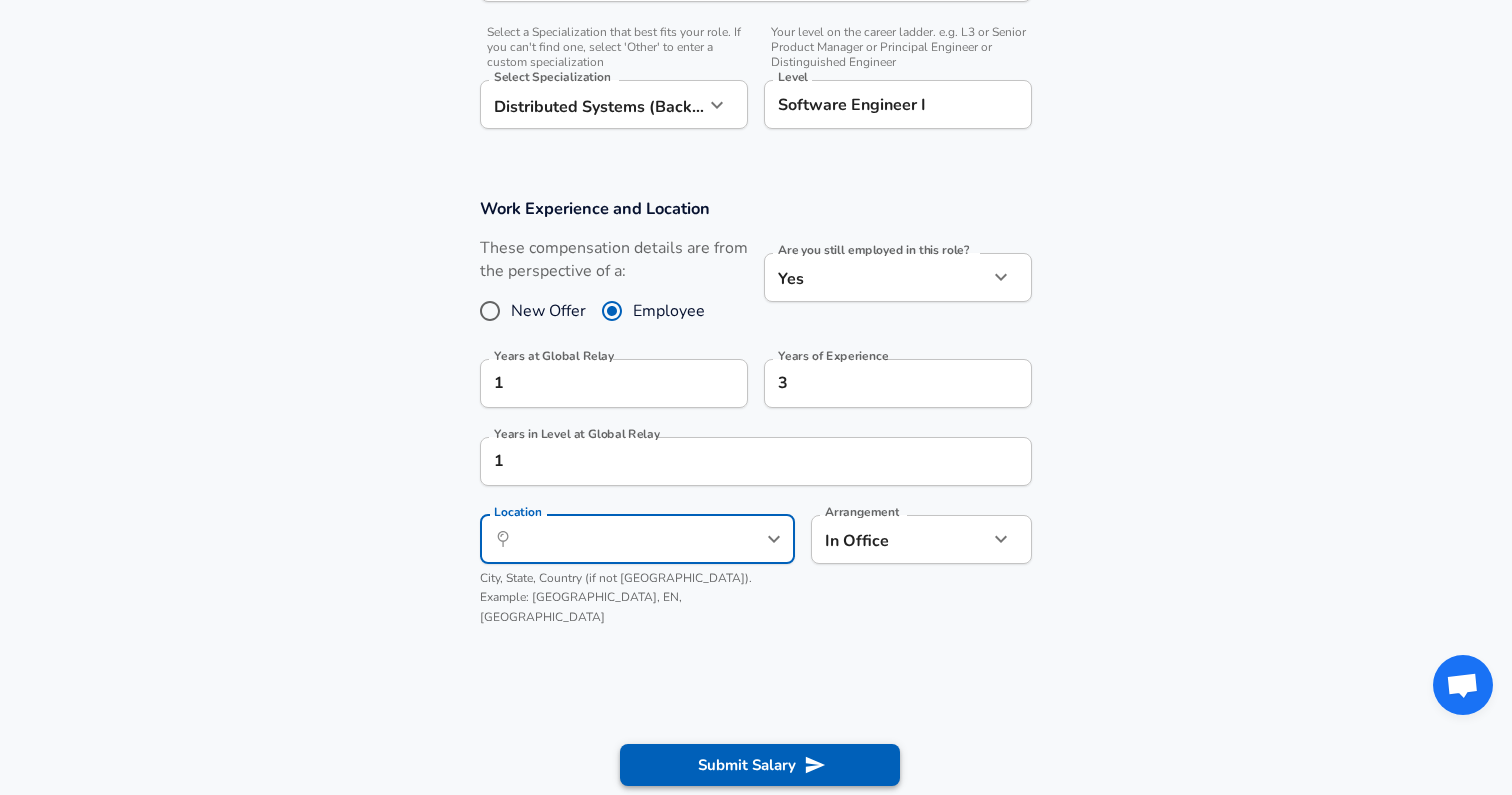 click 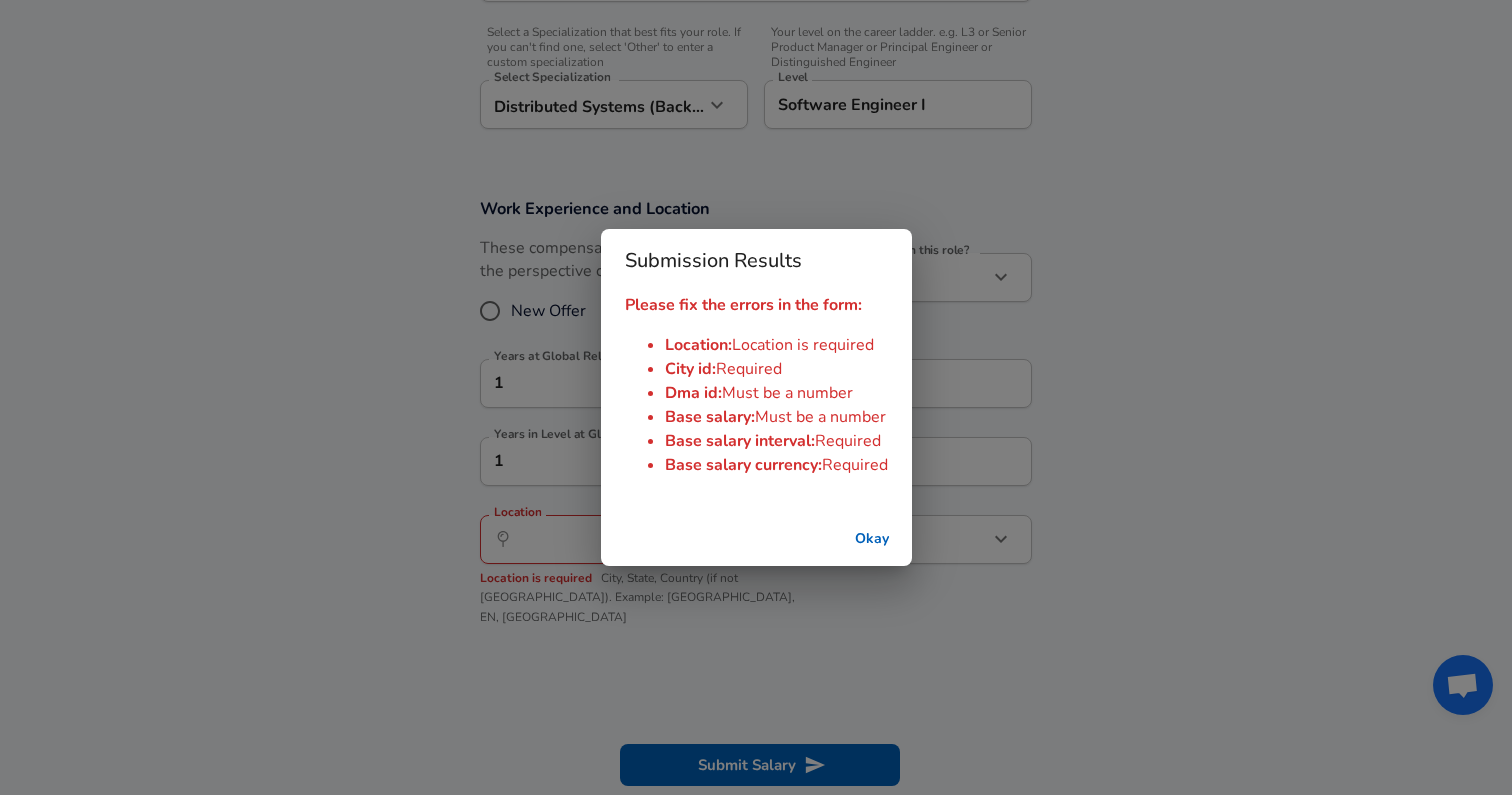 click on "Okay" at bounding box center [872, 539] 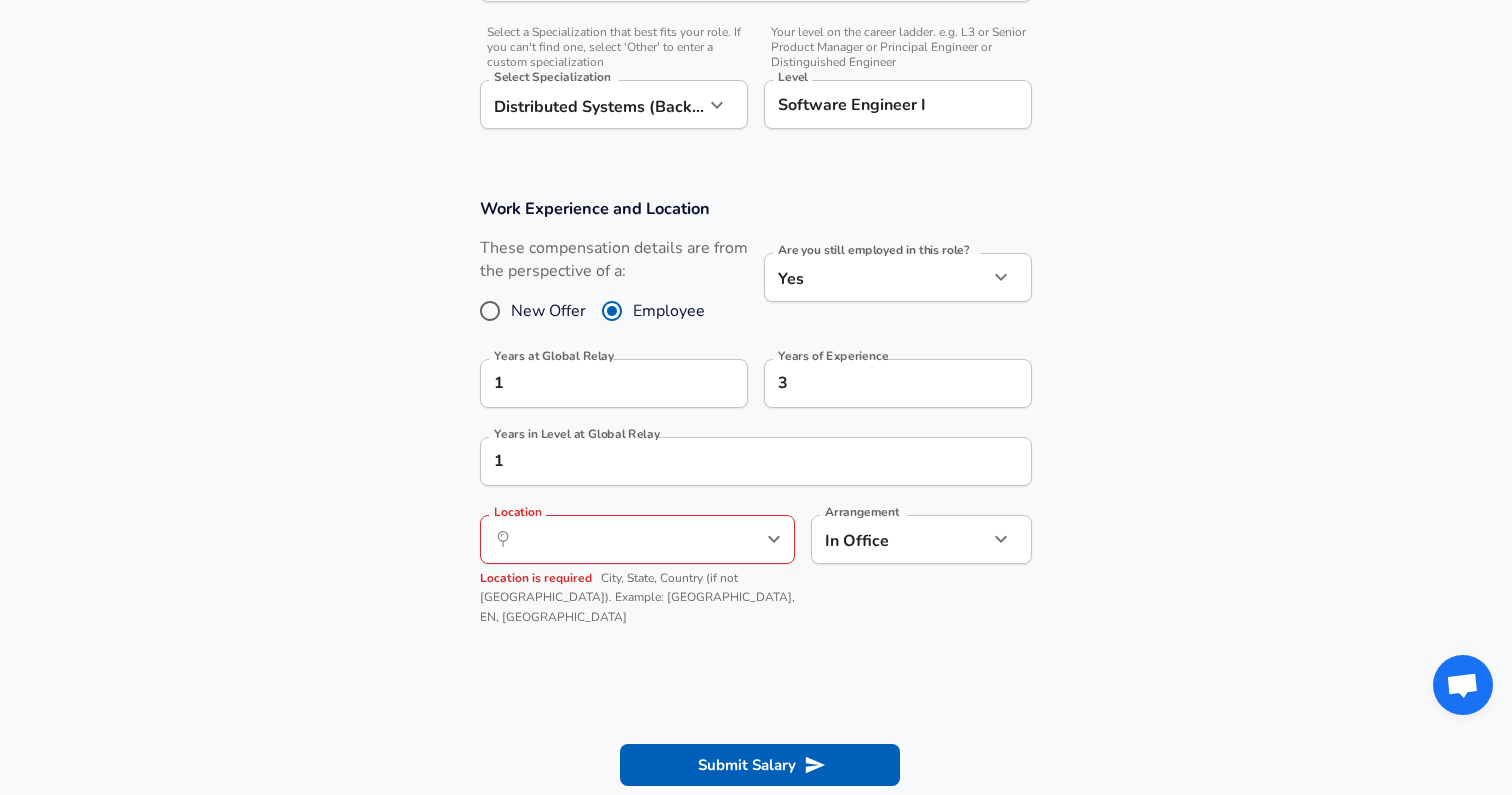 click 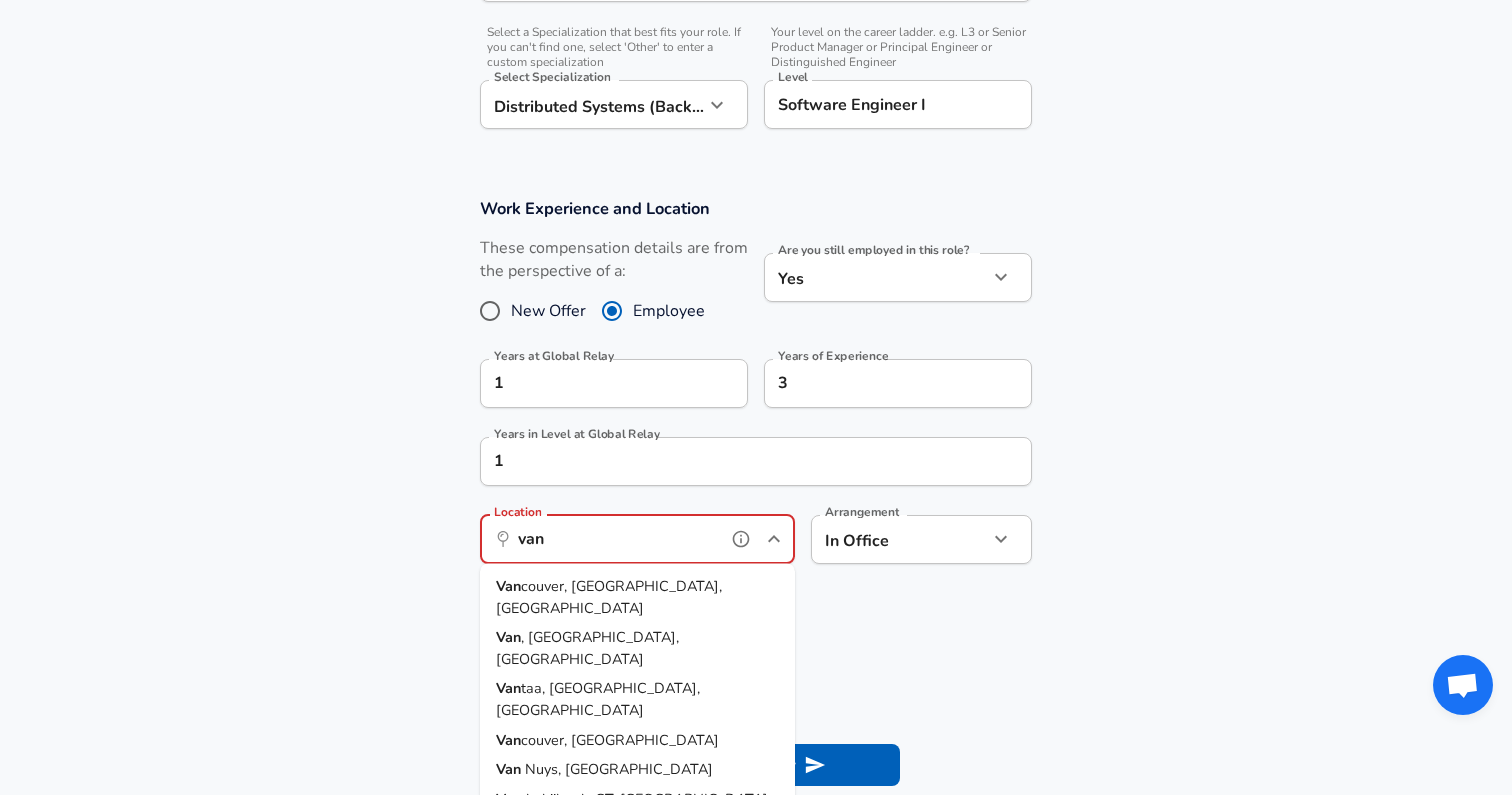 click on "[PERSON_NAME], [GEOGRAPHIC_DATA], [GEOGRAPHIC_DATA]" at bounding box center [637, 597] 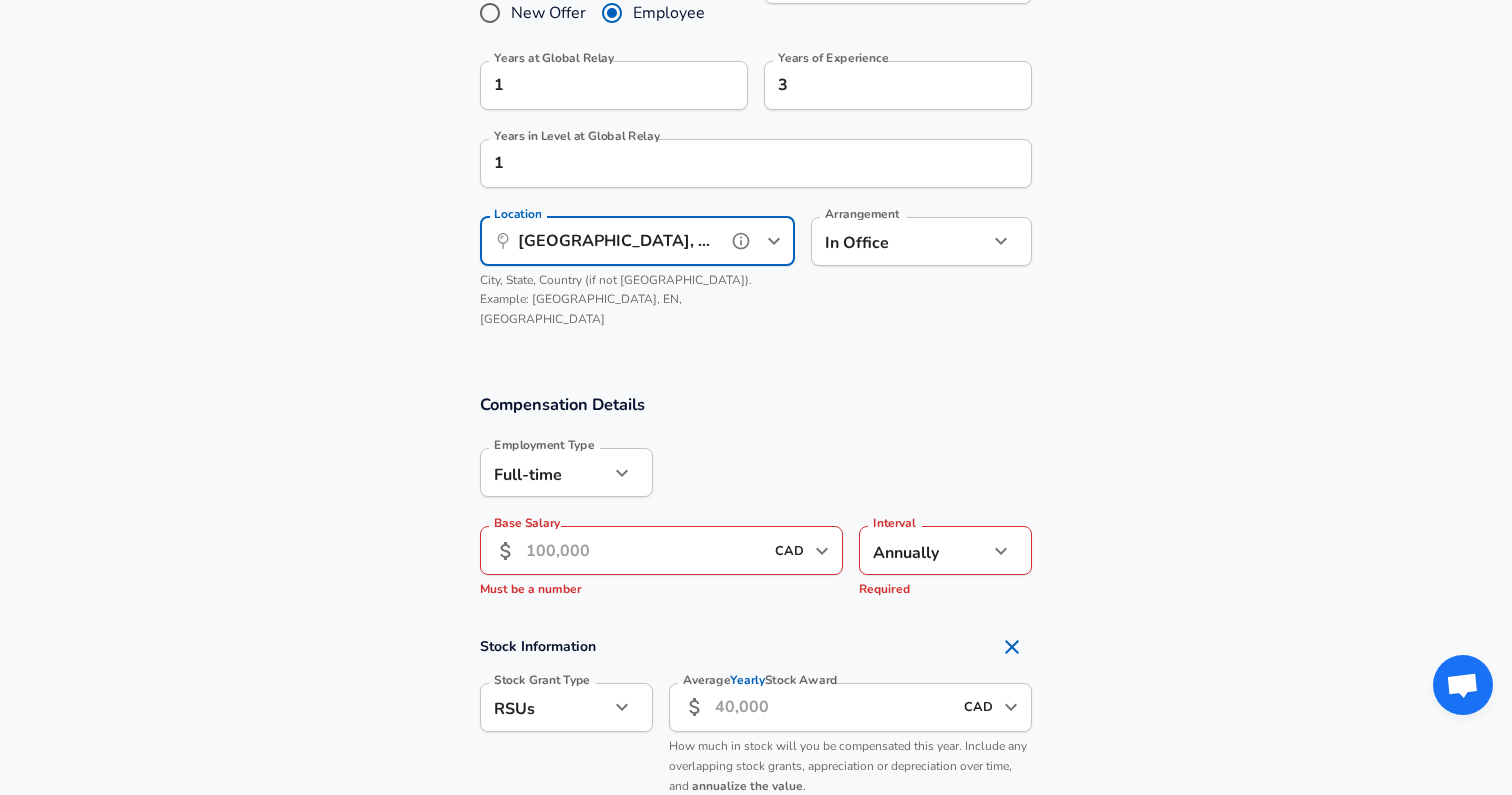 scroll, scrollTop: 1045, scrollLeft: 0, axis: vertical 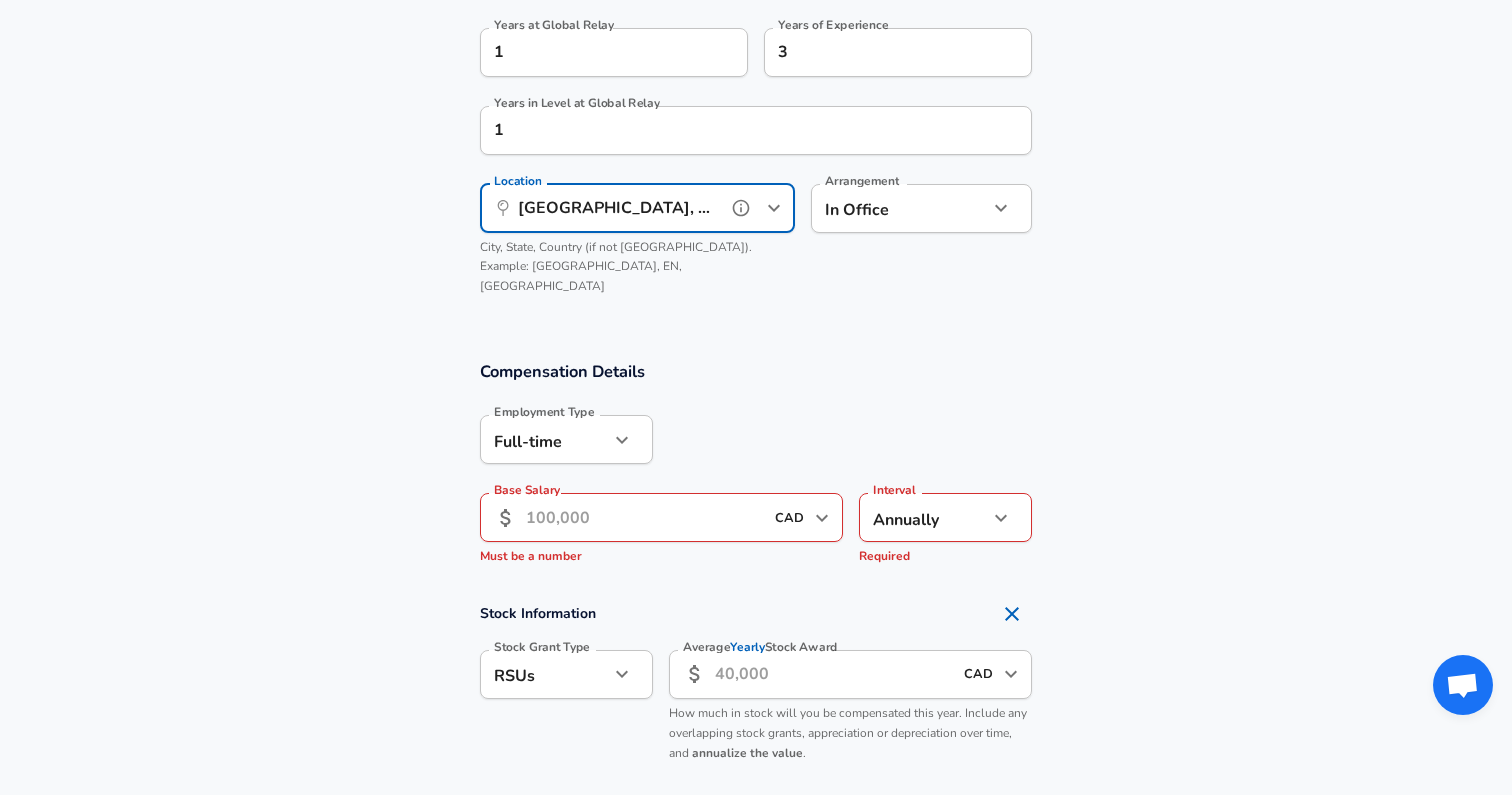 type on "[GEOGRAPHIC_DATA], [GEOGRAPHIC_DATA], [GEOGRAPHIC_DATA]" 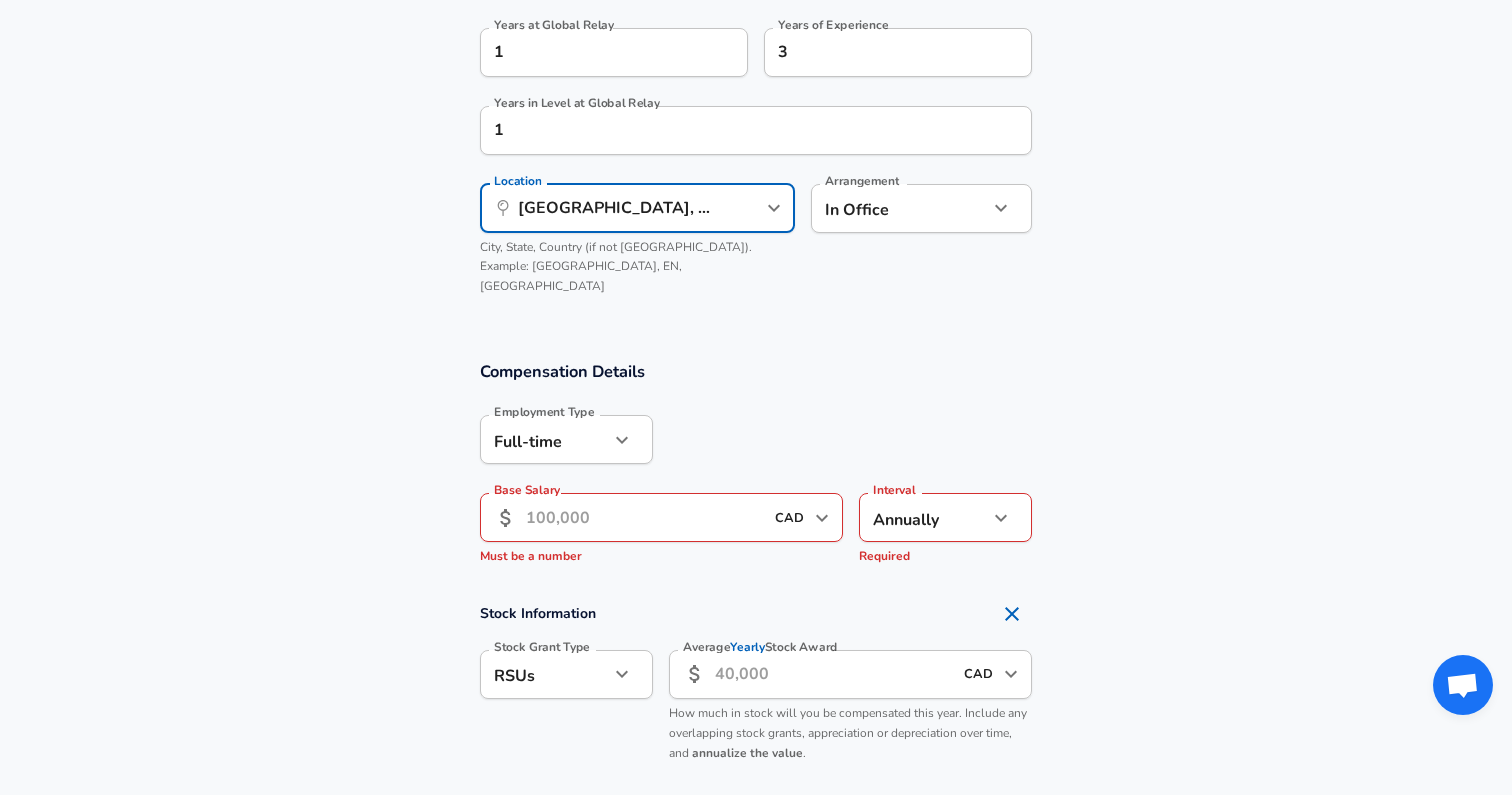 click on "Base Salary" at bounding box center (644, 517) 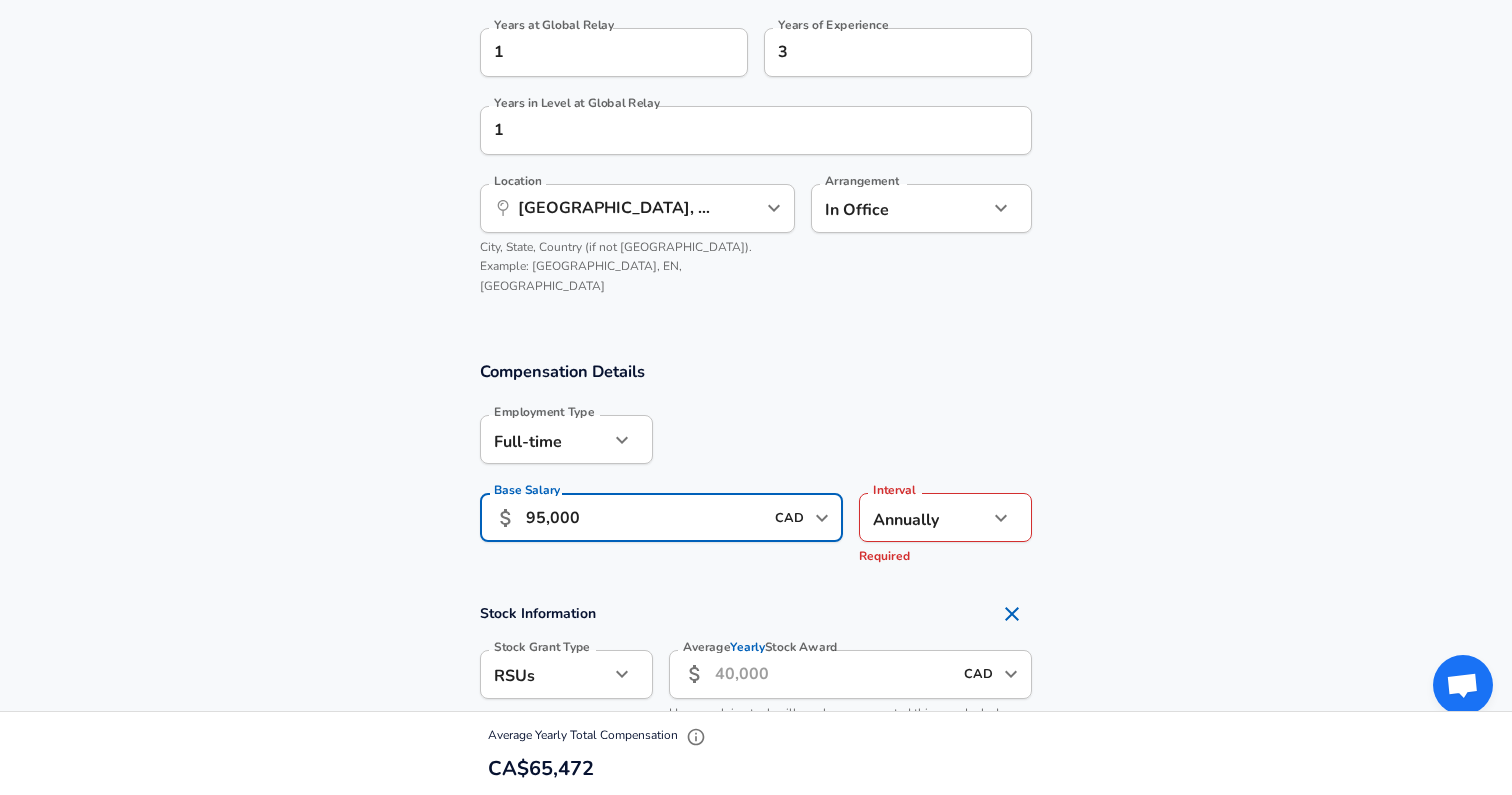 type on "95,000" 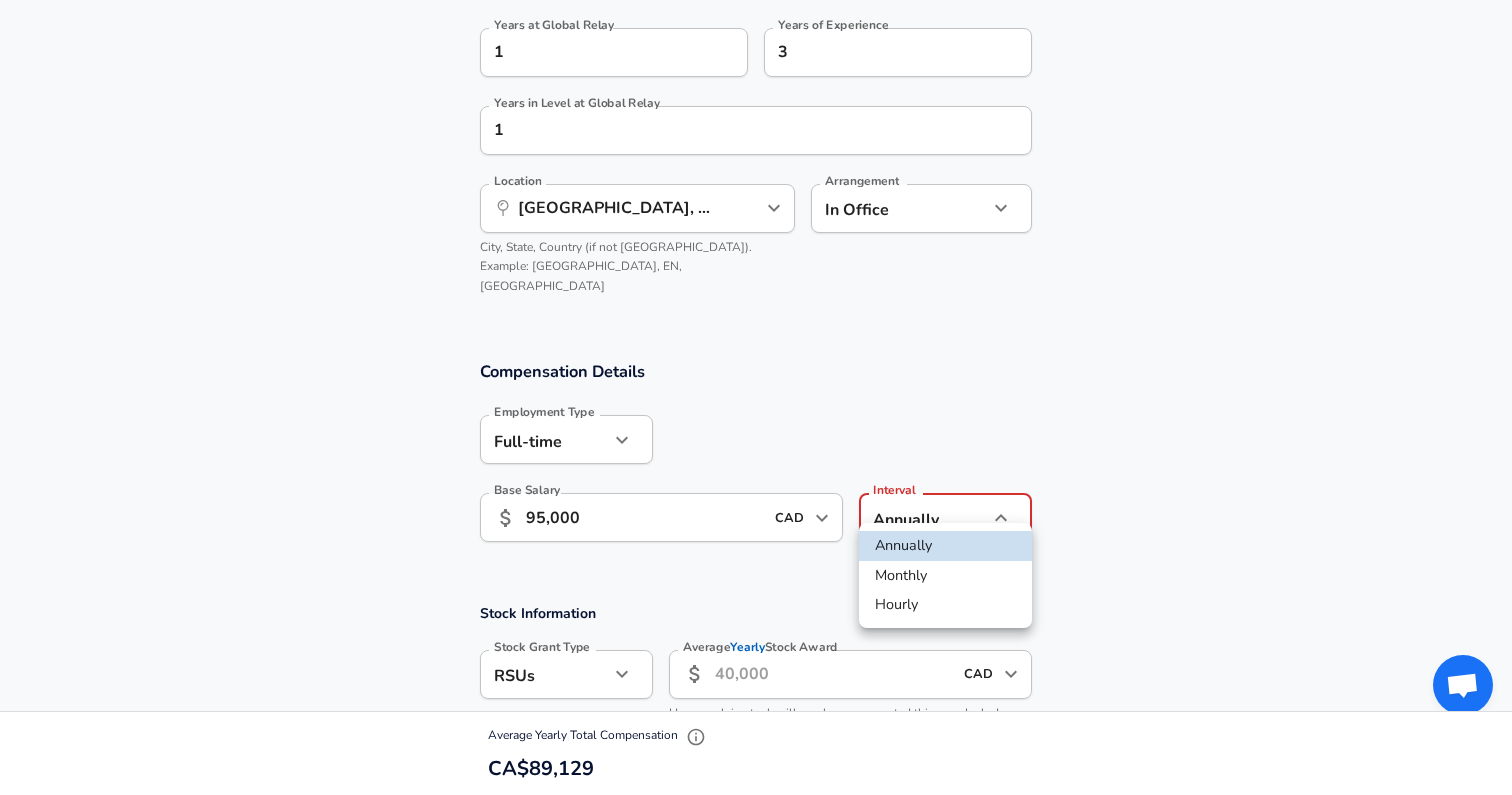 click on "Restart Add Your Salary Upload your offer letter   to verify your submission Enhance Privacy and Anonymity No Automatically hides specific fields until there are enough submissions to safely display the full details.   More Details Based on your submission and the data points that we have already collected, we will automatically hide and anonymize specific fields if there aren't enough data points to remain sufficiently anonymous. Company & Title Information   Enter the company you received your offer from Company Global Relay Company   Select the title that closest resembles your official title. This should be similar to the title that was present on your offer letter. Title Software Engineer Title   Select a job family that best fits your role. If you can't find one, select 'Other' to enter a custom job family Job Family Software Engineer Job Family   Select a Specialization that best fits your role. If you can't find one, select 'Other' to enter a custom specialization Select Specialization   Level Level 1" at bounding box center [756, -648] 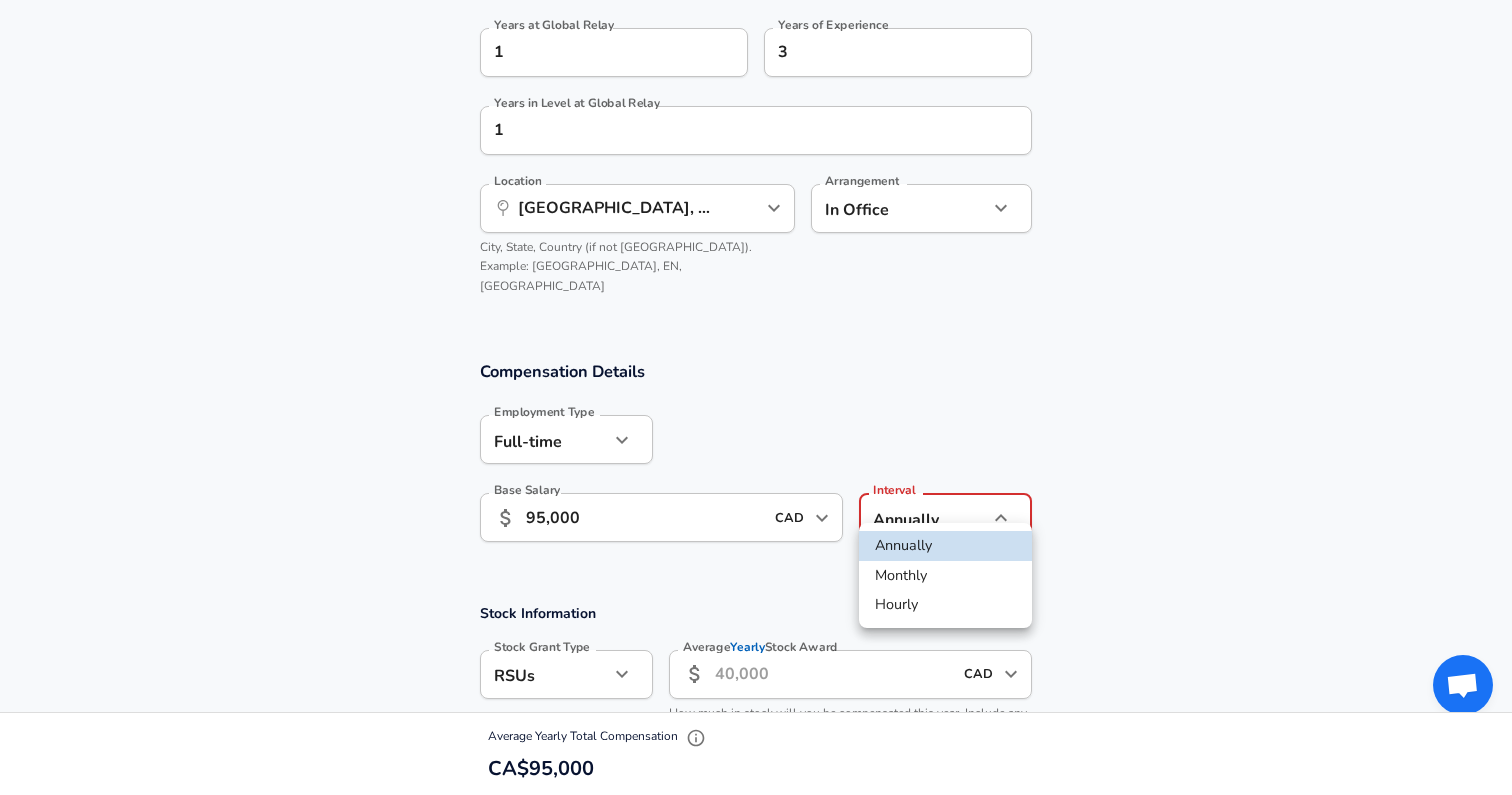 click on "Monthly" at bounding box center (945, 576) 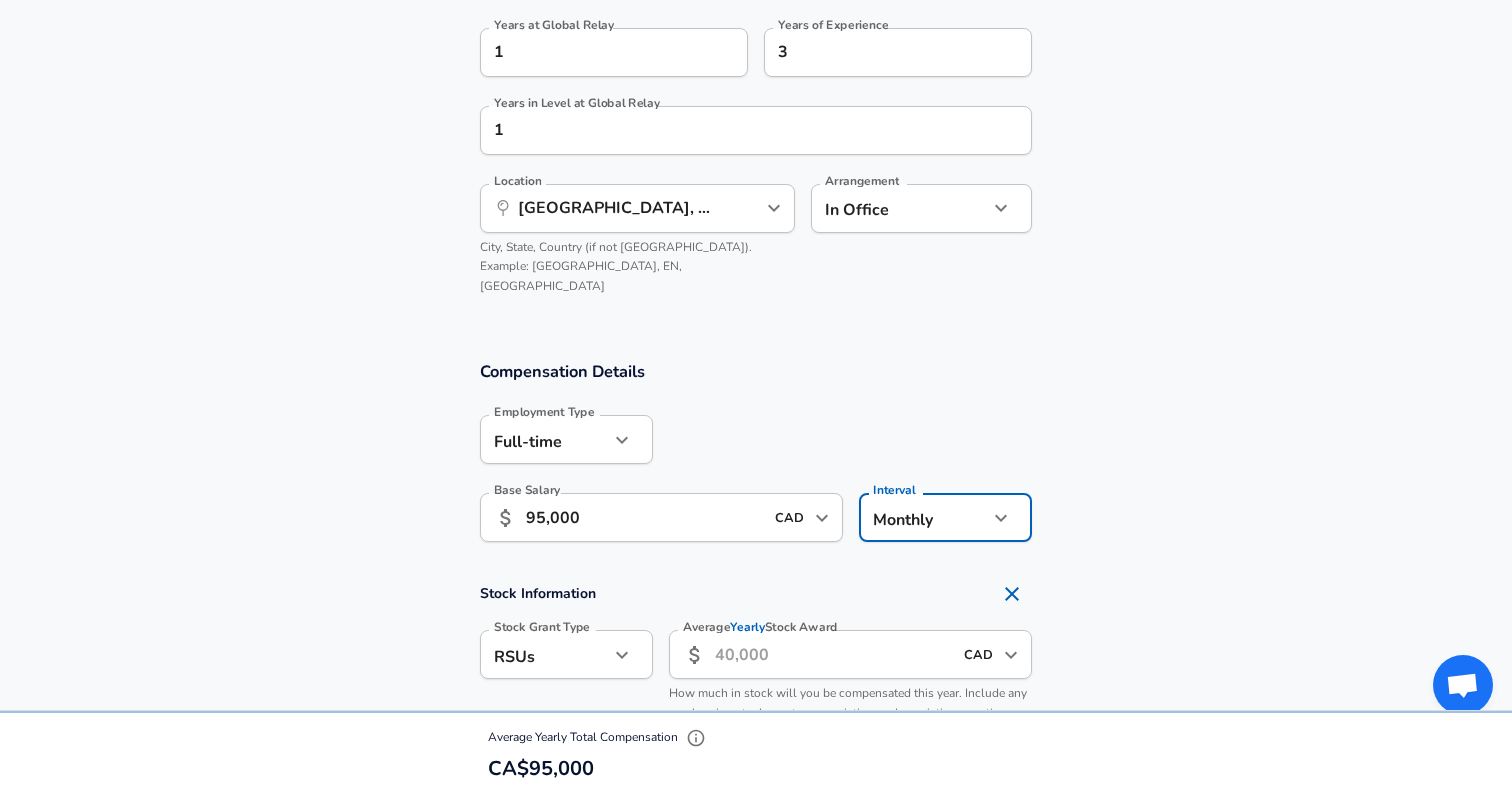 click on "Restart Add Your Salary Upload your offer letter   to verify your submission Enhance Privacy and Anonymity No Automatically hides specific fields until there are enough submissions to safely display the full details.   More Details Based on your submission and the data points that we have already collected, we will automatically hide and anonymize specific fields if there aren't enough data points to remain sufficiently anonymous. Company & Title Information   Enter the company you received your offer from Company Global Relay Company   Select the title that closest resembles your official title. This should be similar to the title that was present on your offer letter. Title Software Engineer Title   Select a job family that best fits your role. If you can't find one, select 'Other' to enter a custom job family Job Family Software Engineer Job Family   Select a Specialization that best fits your role. If you can't find one, select 'Other' to enter a custom specialization Select Specialization   Level Level 1" at bounding box center (756, -648) 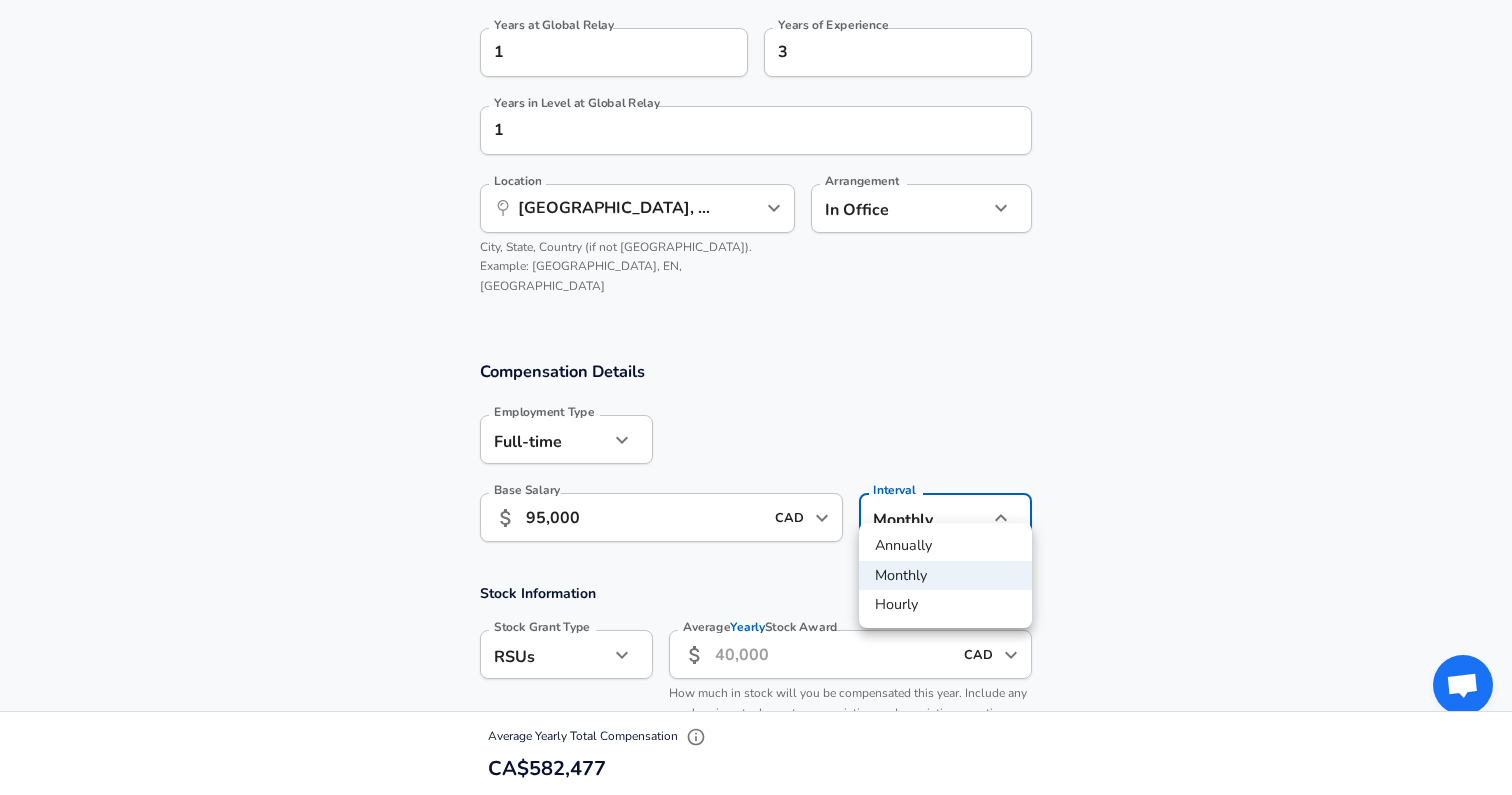click on "Annually" at bounding box center (945, 546) 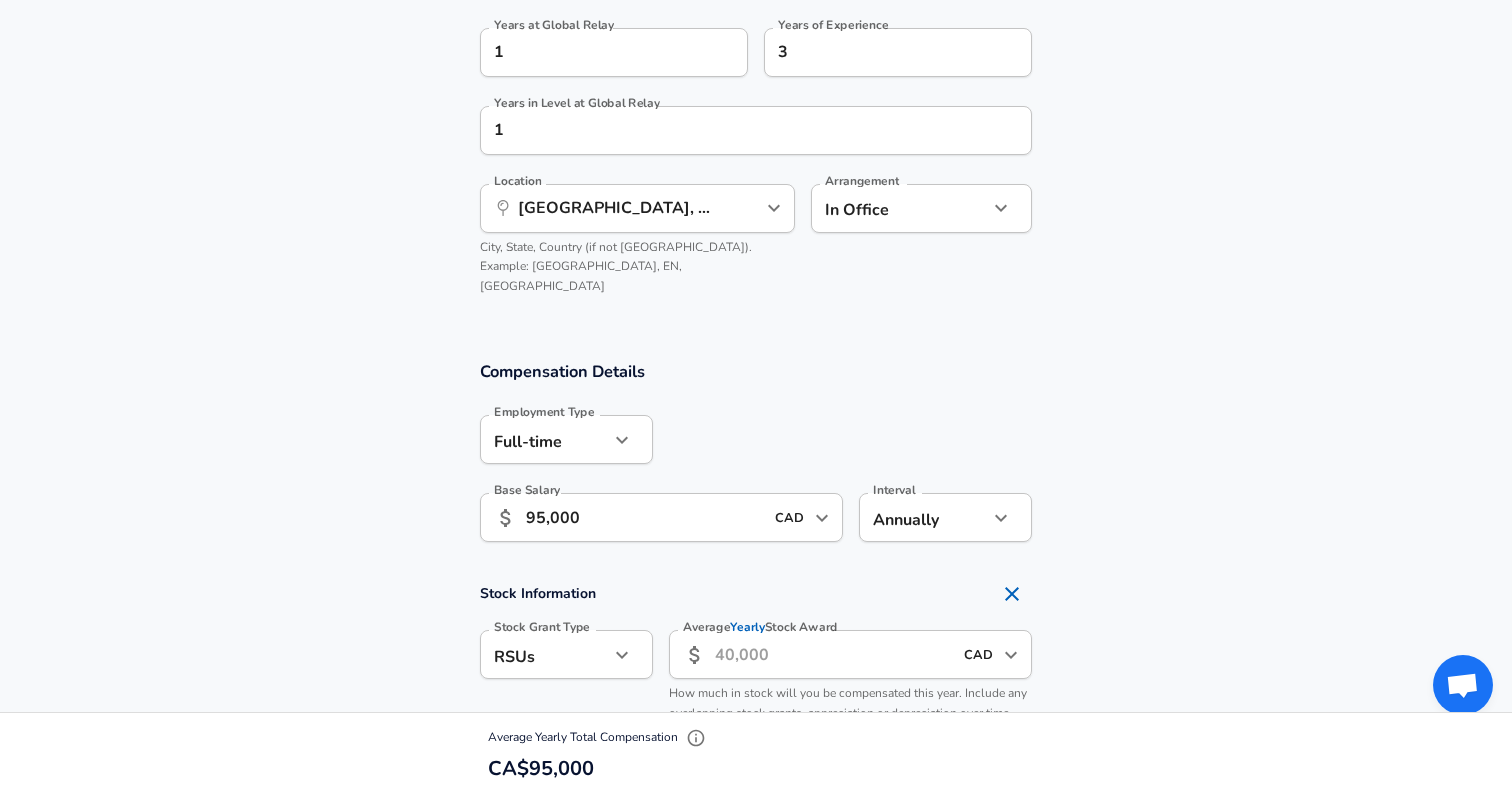 click on "Stock Information" at bounding box center [756, 594] 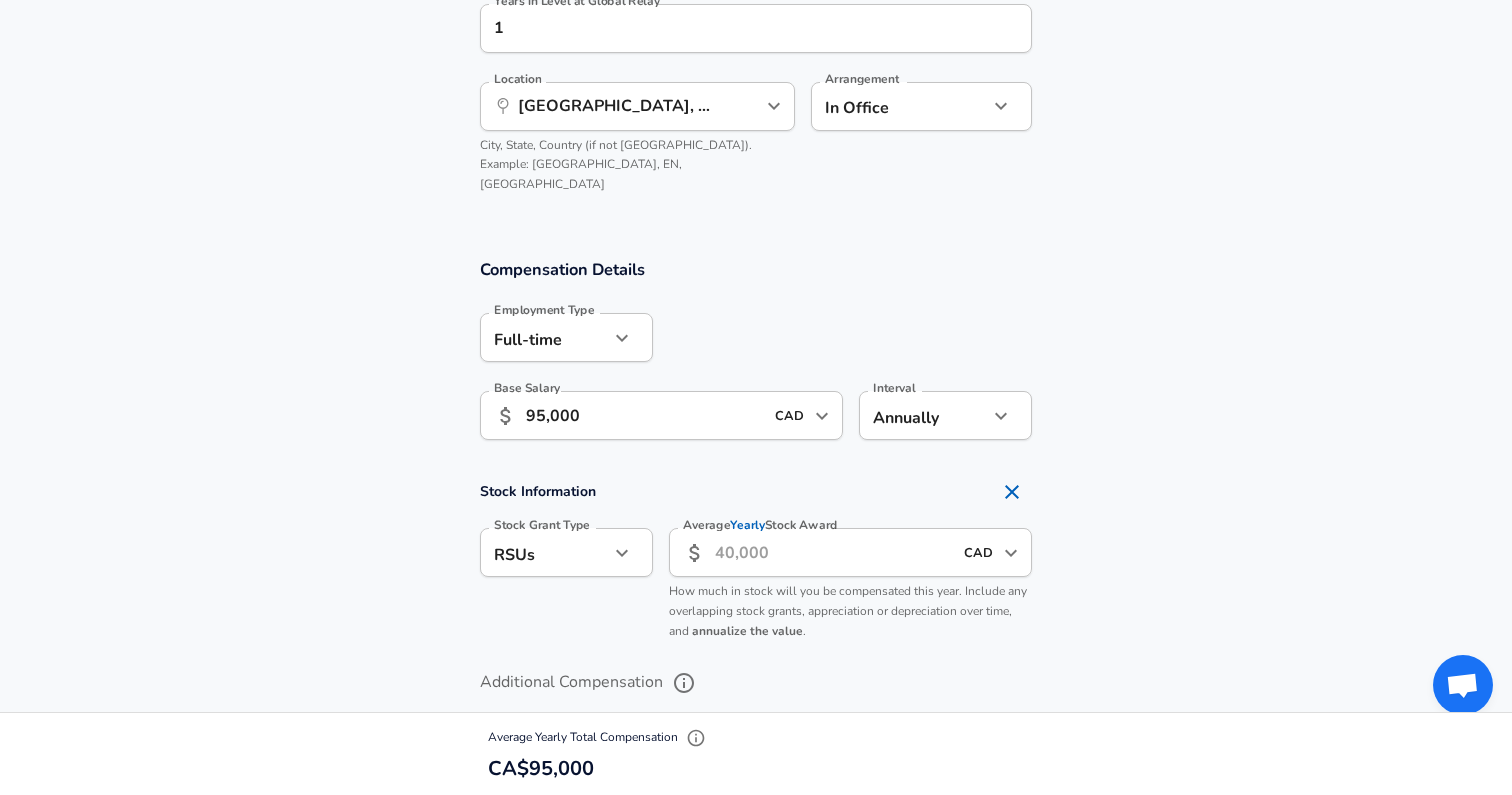 scroll, scrollTop: 1181, scrollLeft: 0, axis: vertical 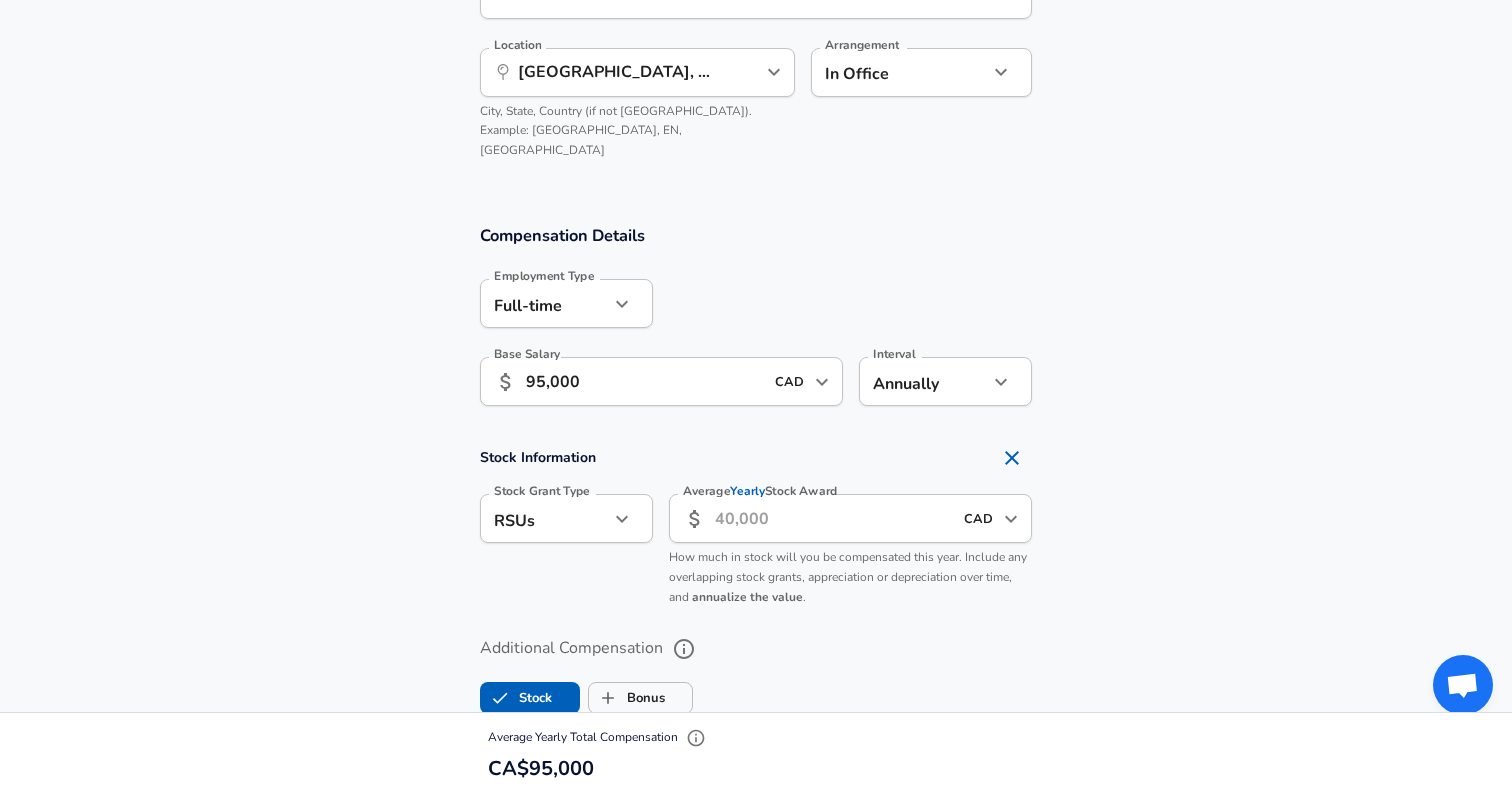 click on "RSUs stock Stock Grant Type" at bounding box center (566, 518) 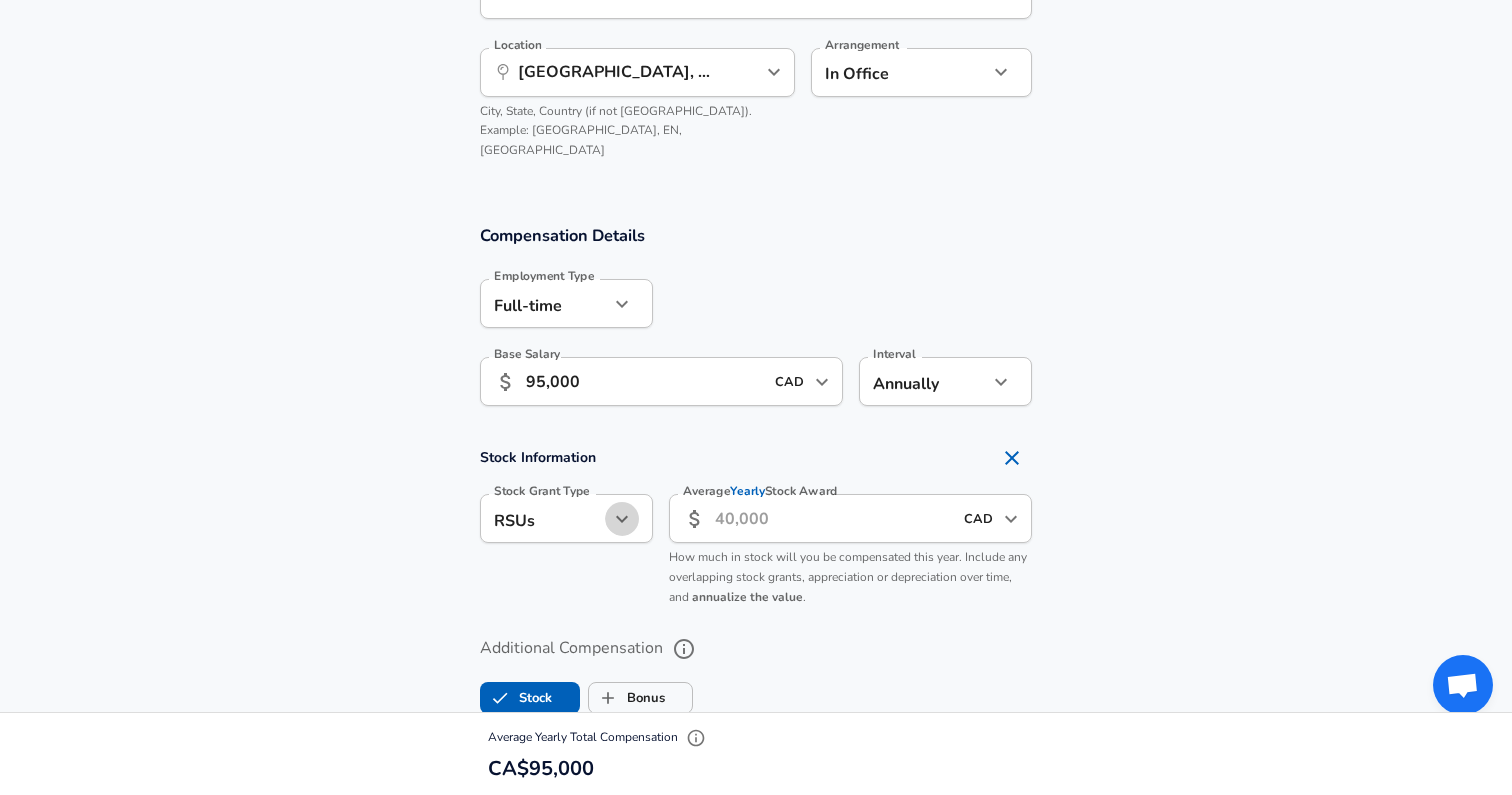 click 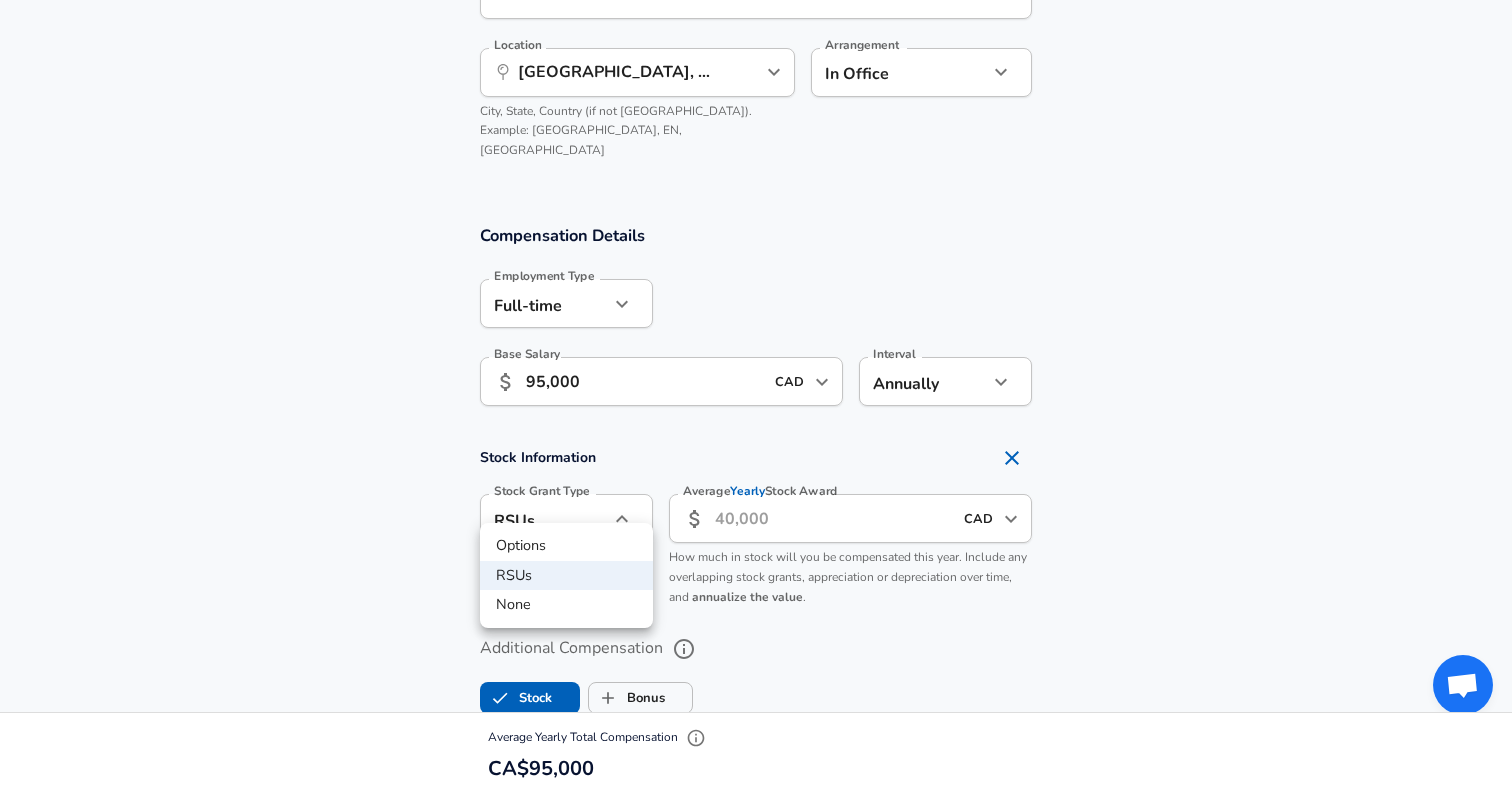 click on "None" at bounding box center (566, 605) 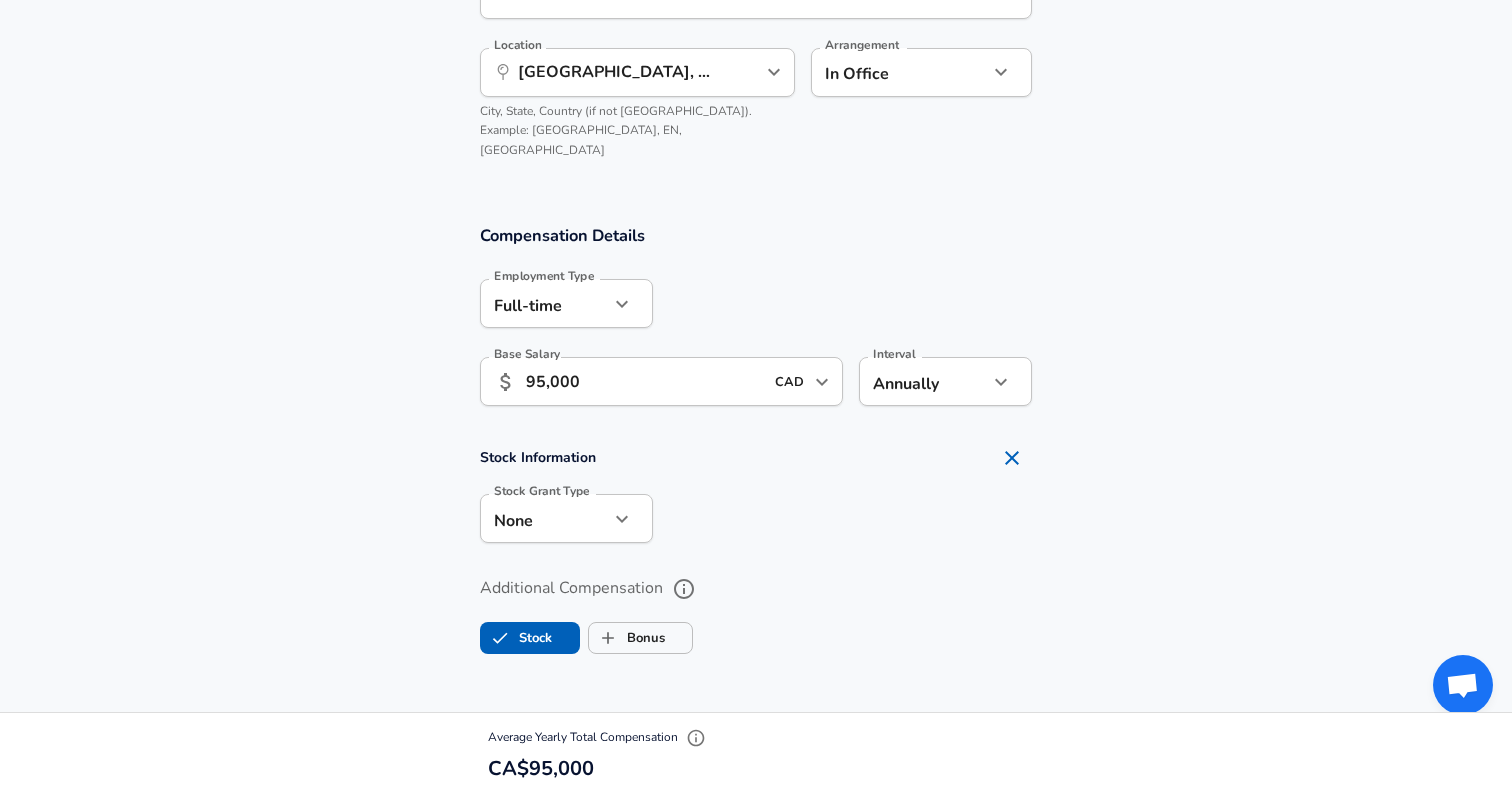 click on "Additional Compensation" at bounding box center [756, 589] 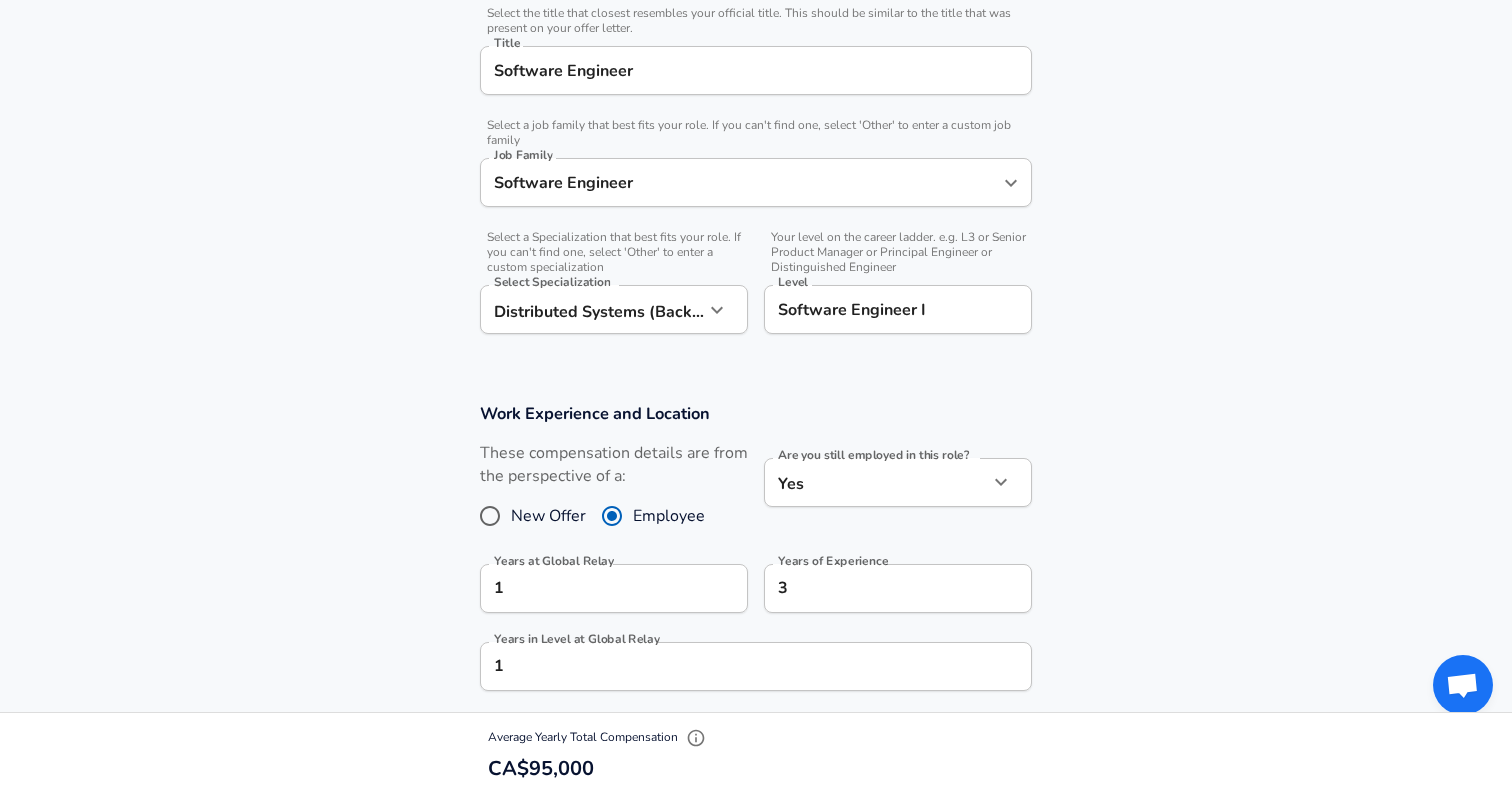 scroll, scrollTop: 515, scrollLeft: 0, axis: vertical 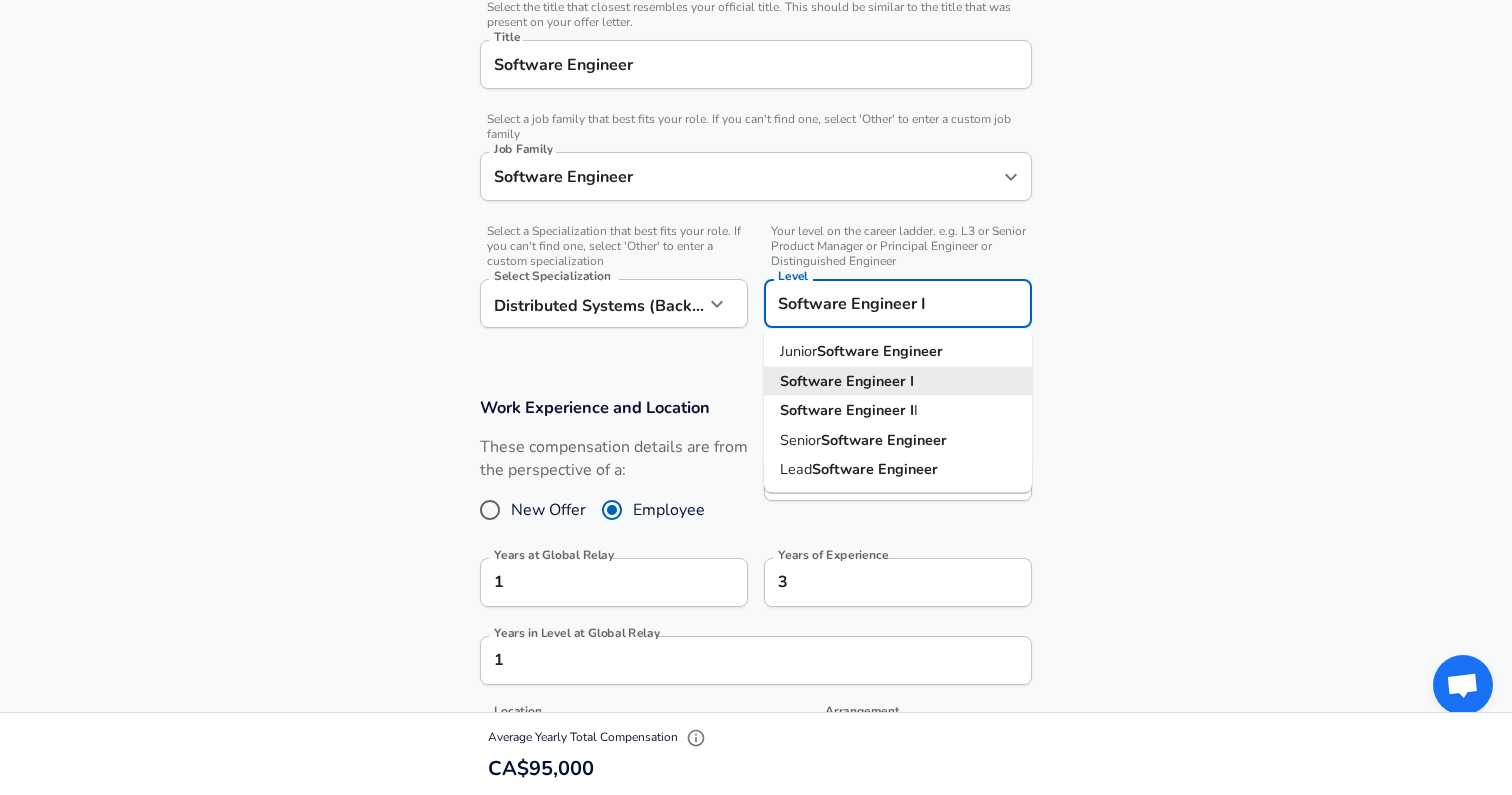 click on "Software Engineer I" at bounding box center [898, 303] 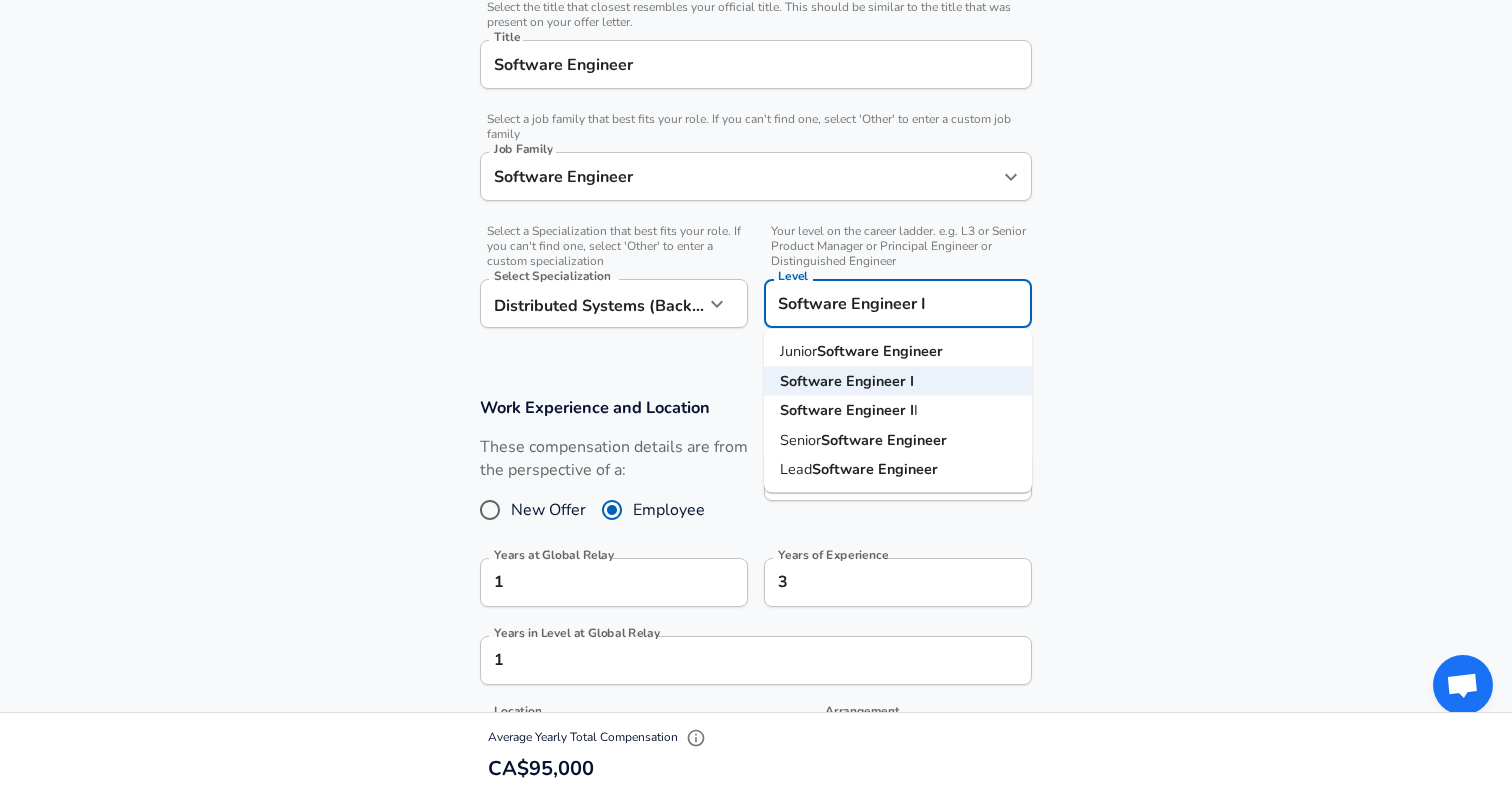 click on "Engineer" at bounding box center (878, 410) 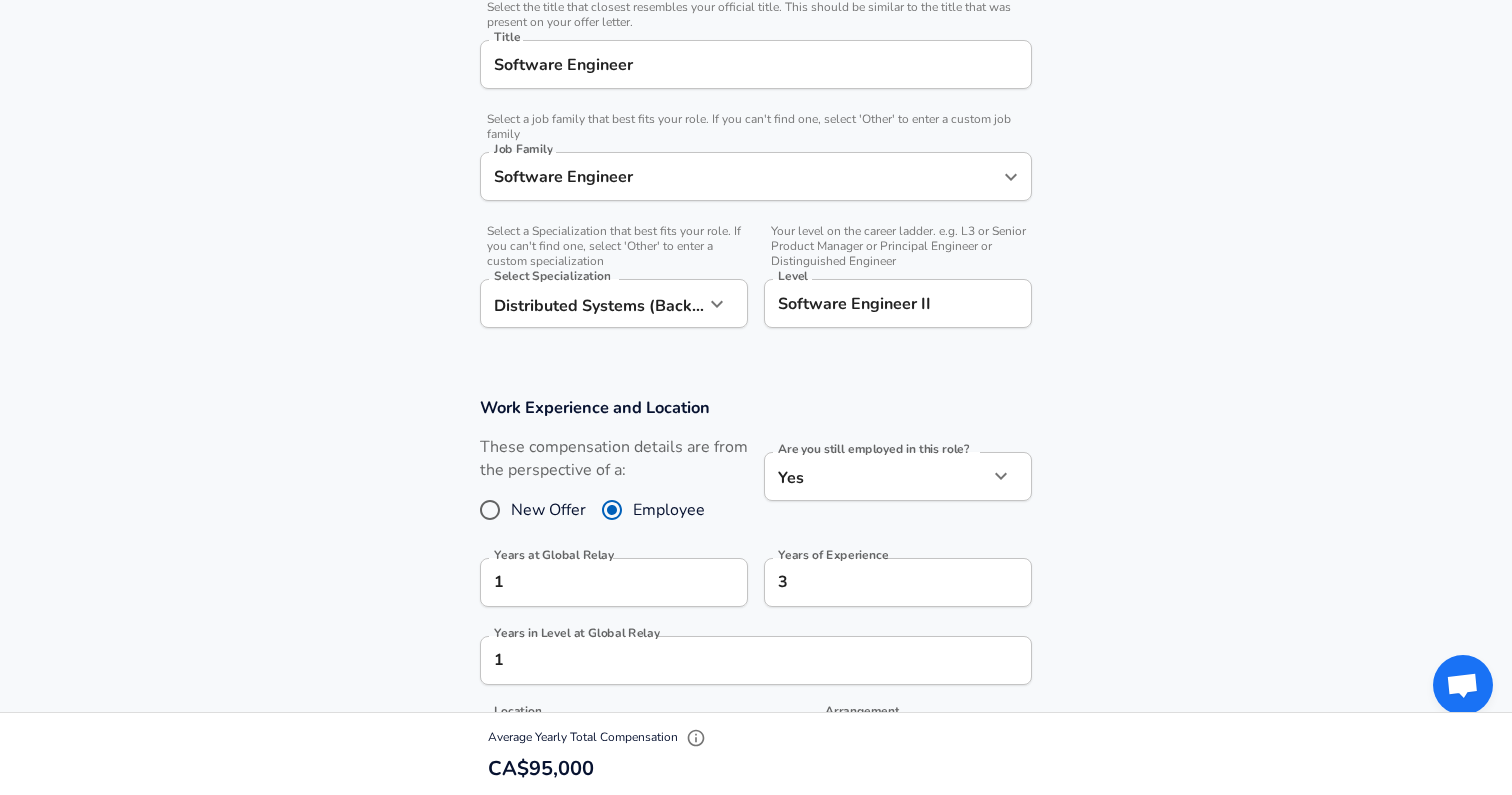 click on "Are you still employed in this role? Yes yes Are you still employed in this role?" at bounding box center [890, 489] 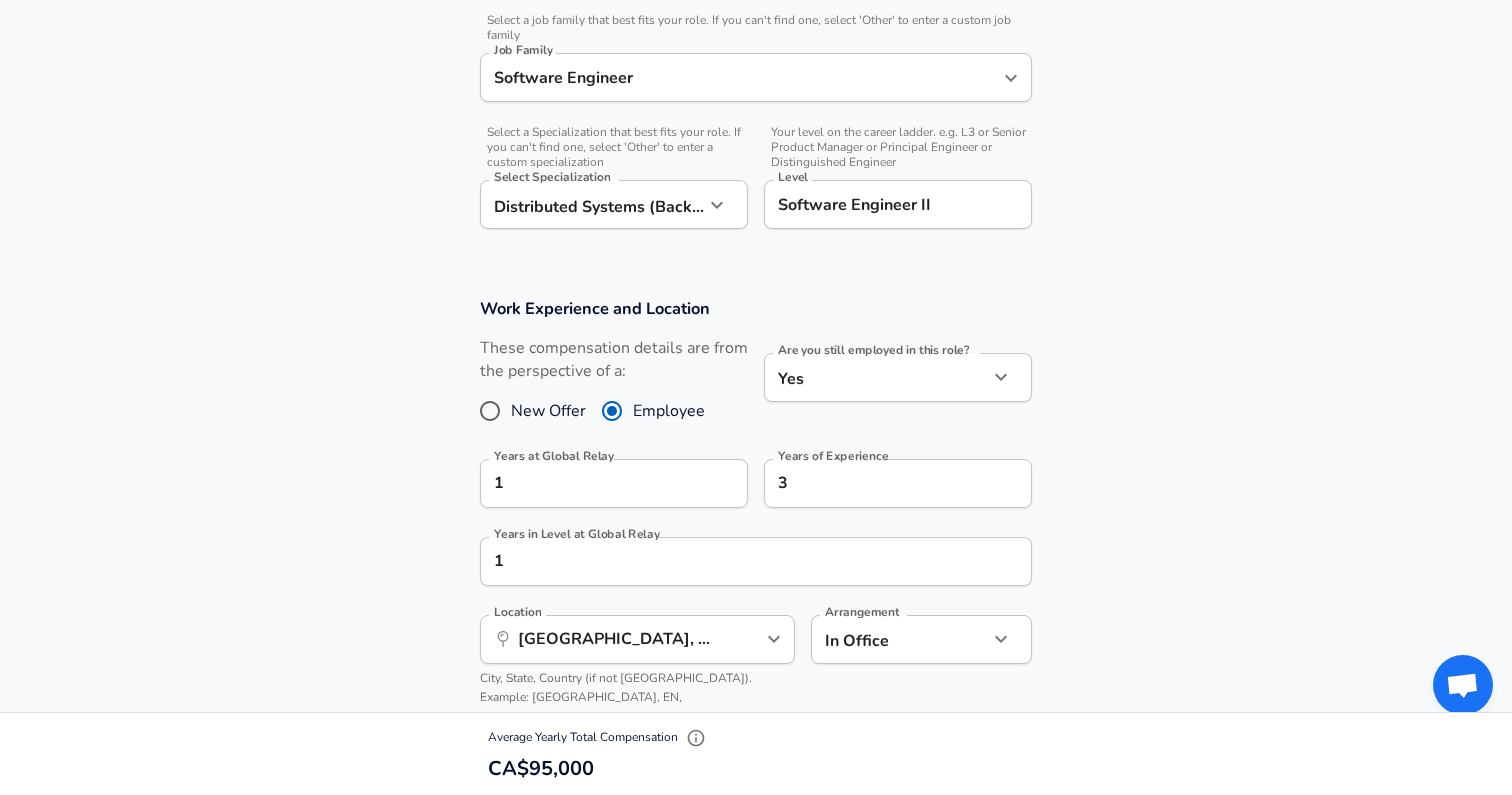 scroll, scrollTop: 629, scrollLeft: 0, axis: vertical 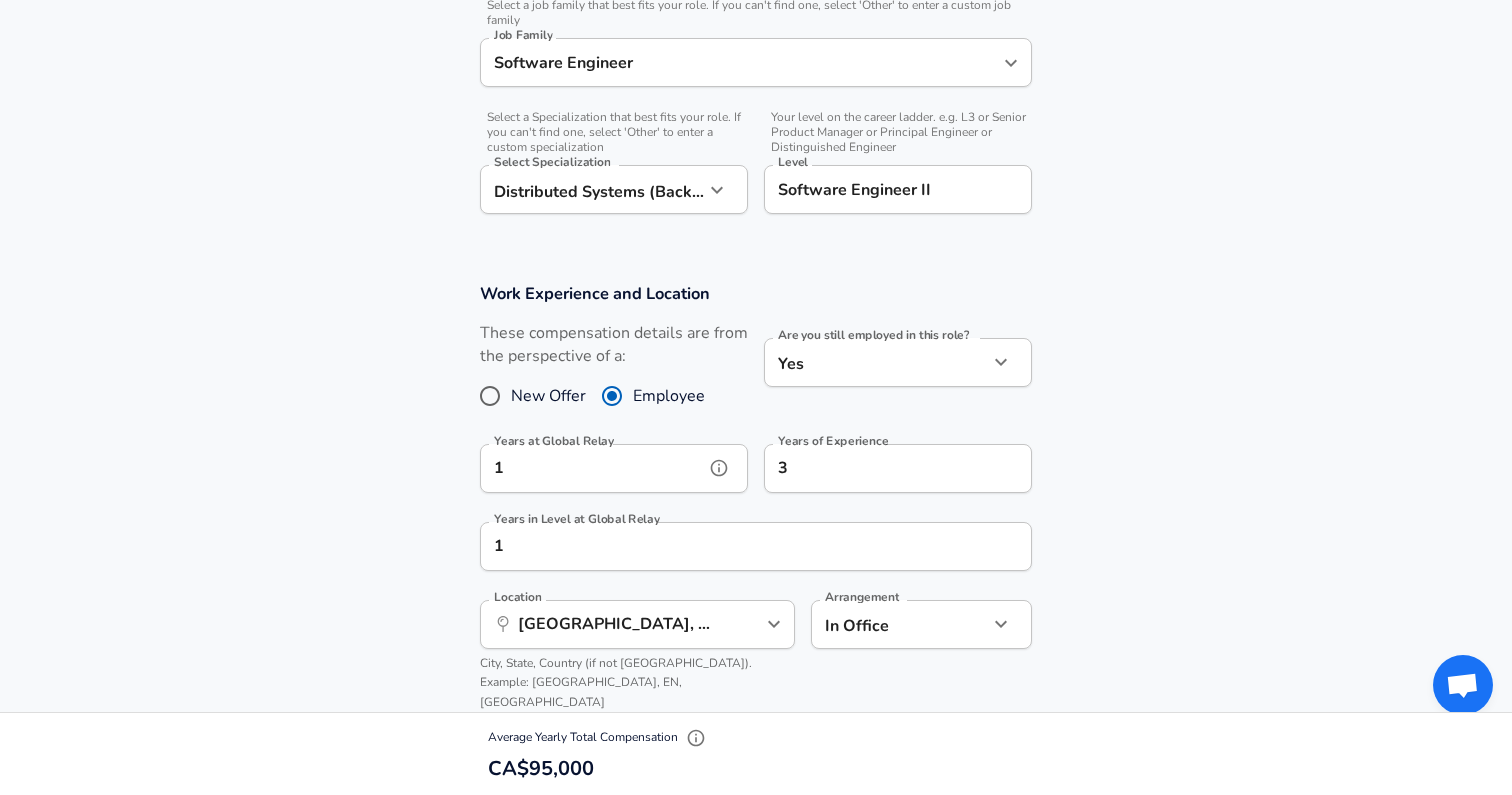 click on "1" at bounding box center [592, 468] 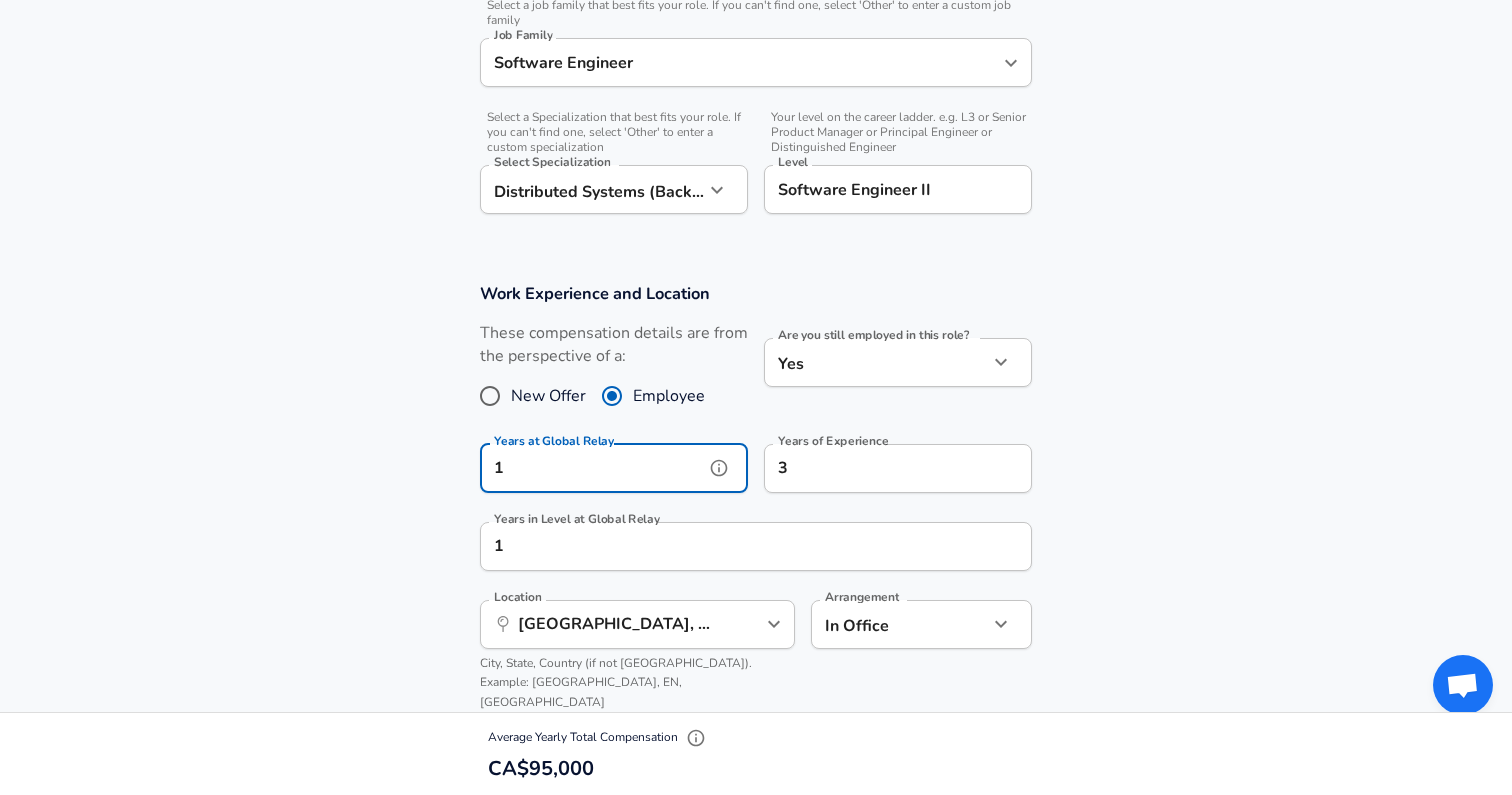 scroll, scrollTop: 646, scrollLeft: 0, axis: vertical 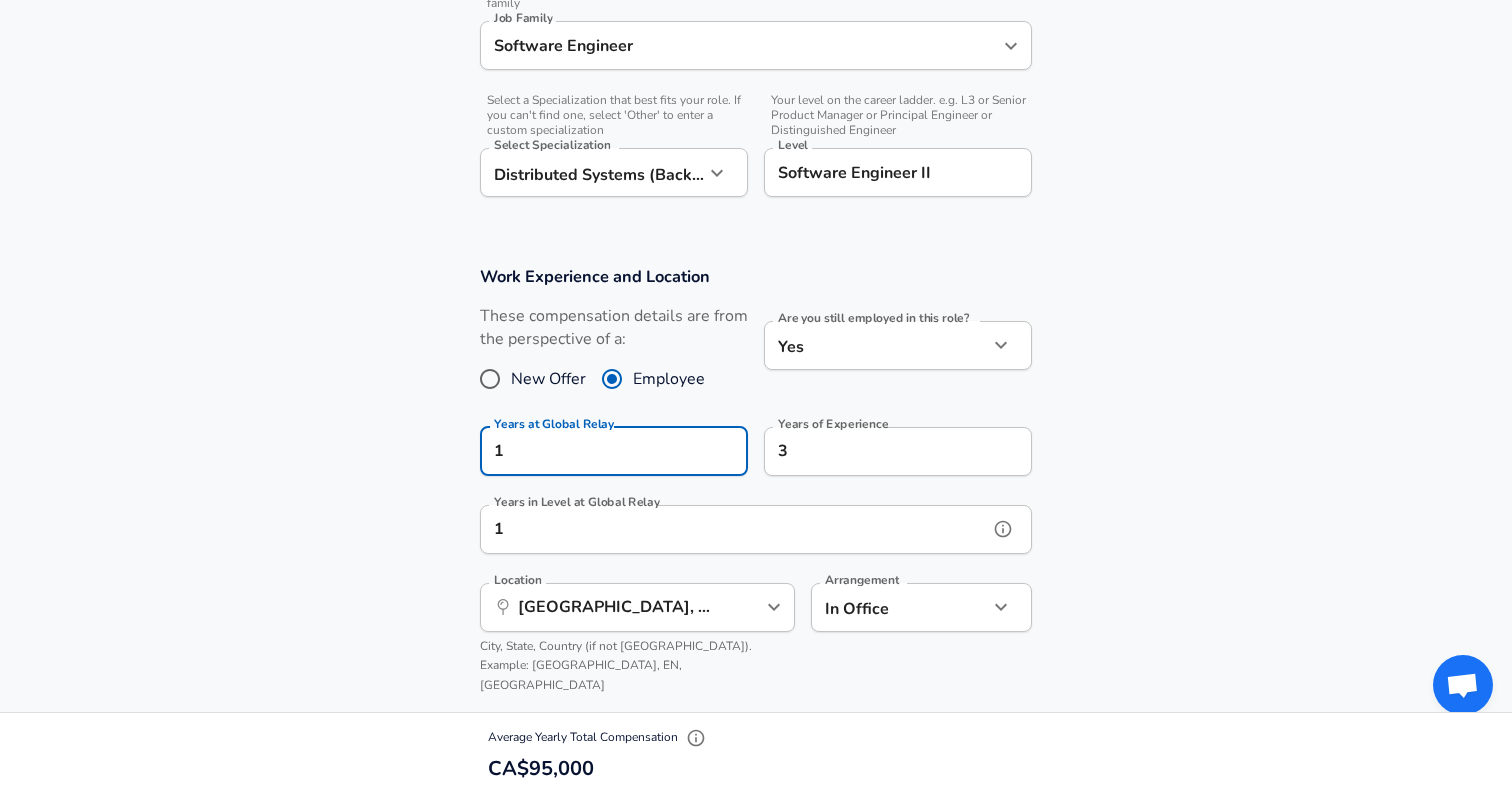 click on "1" at bounding box center [734, 529] 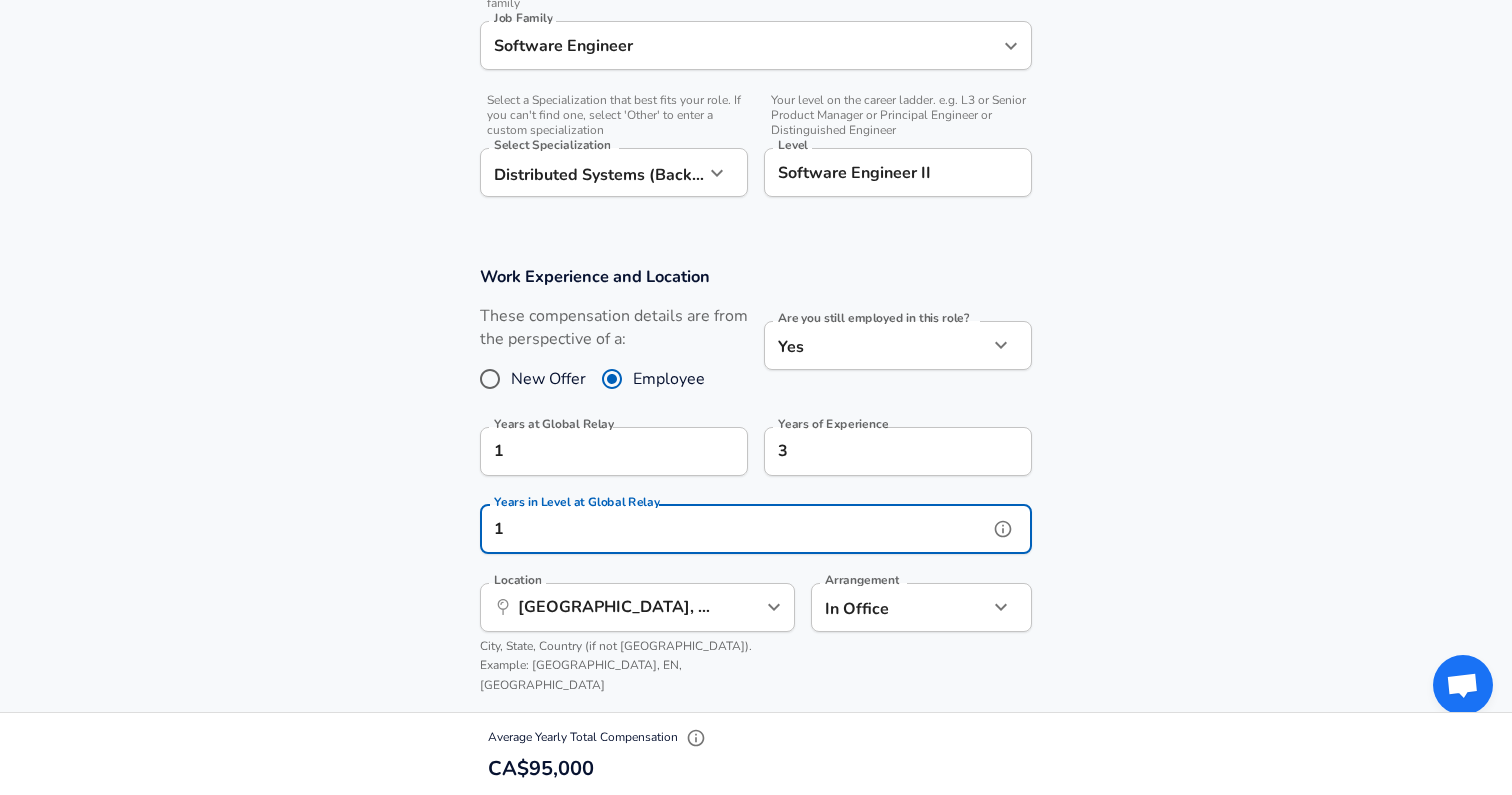 scroll, scrollTop: 0, scrollLeft: 0, axis: both 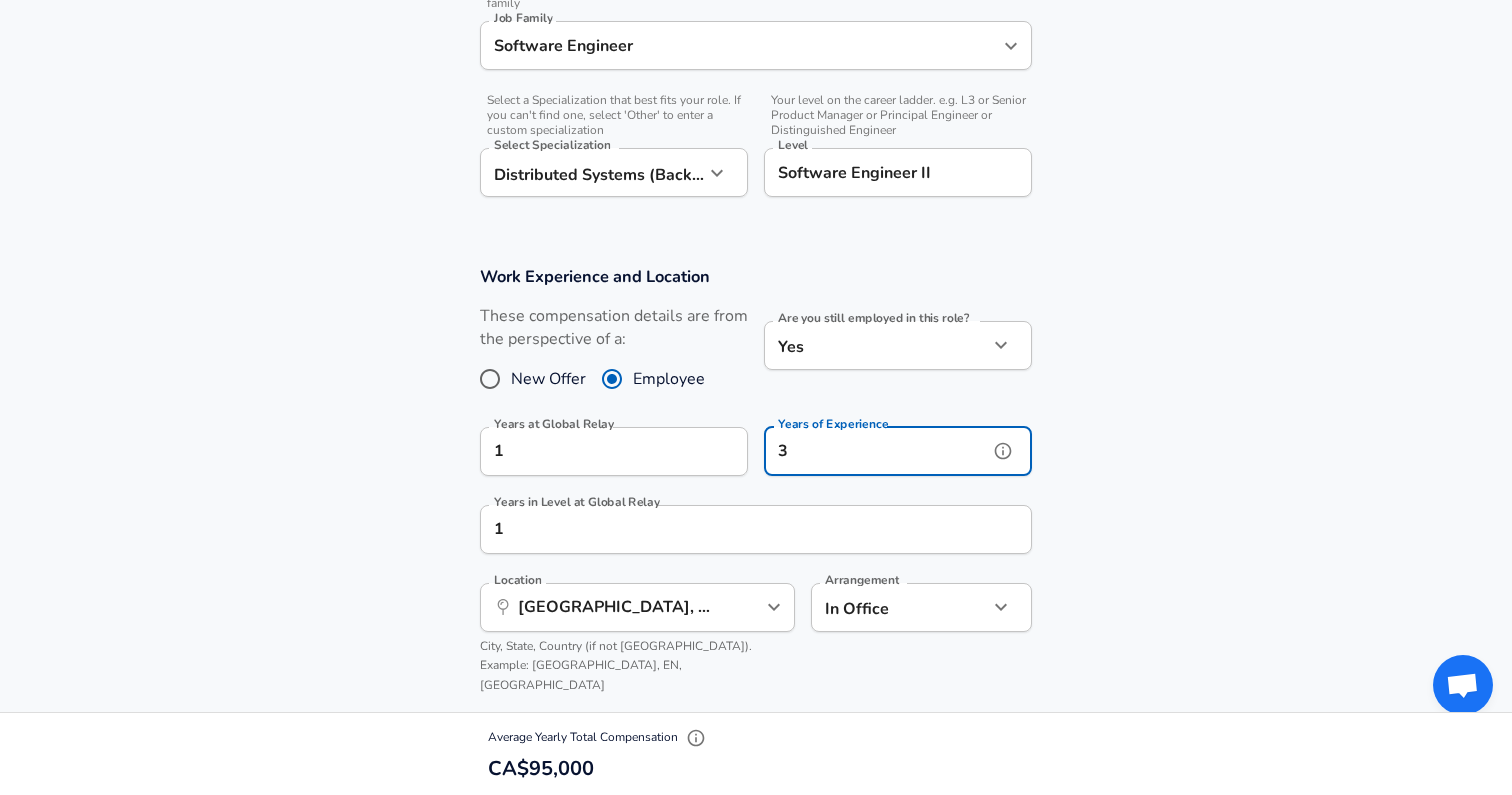 click on "3" at bounding box center (876, 451) 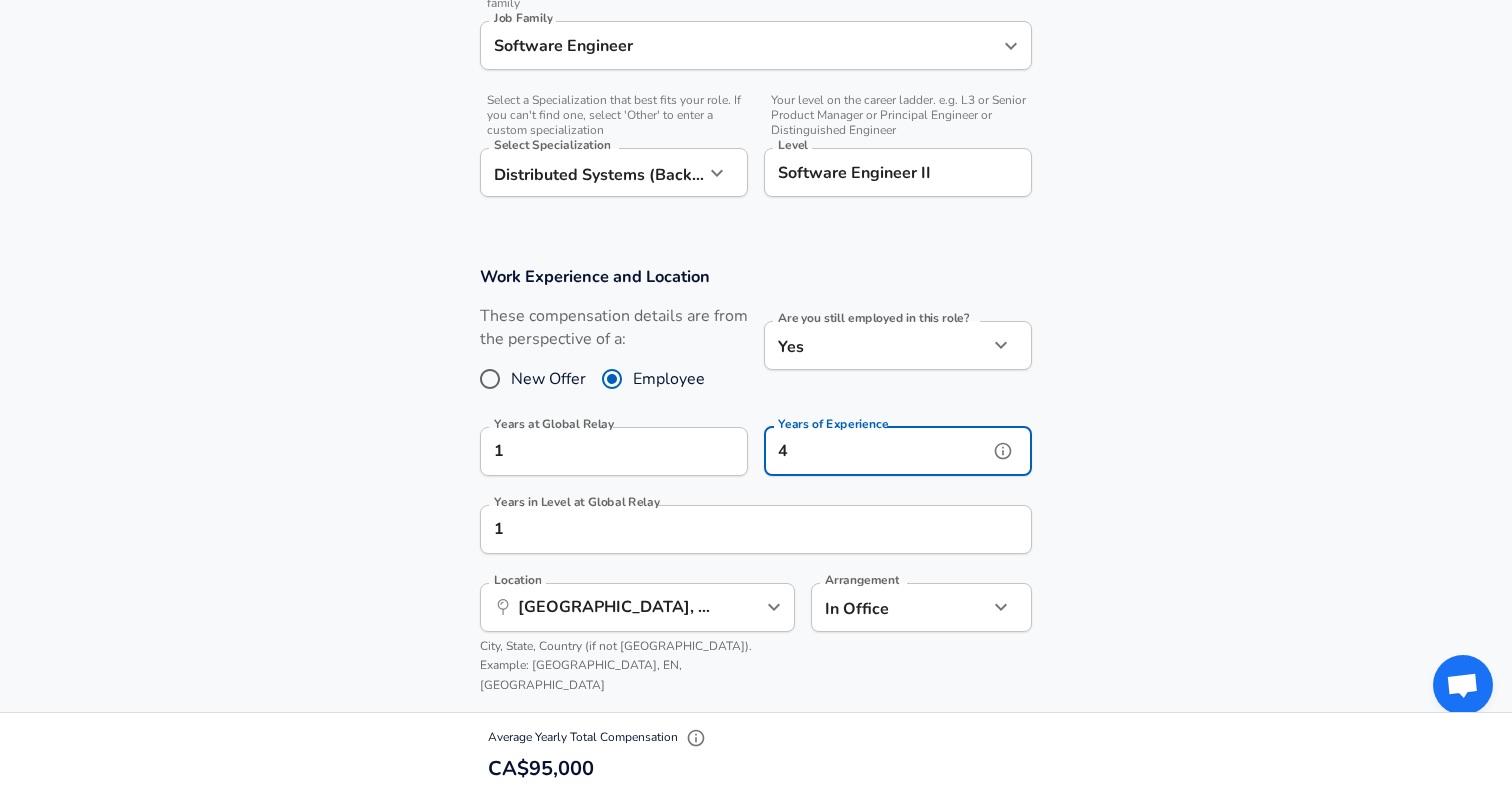 type on "4" 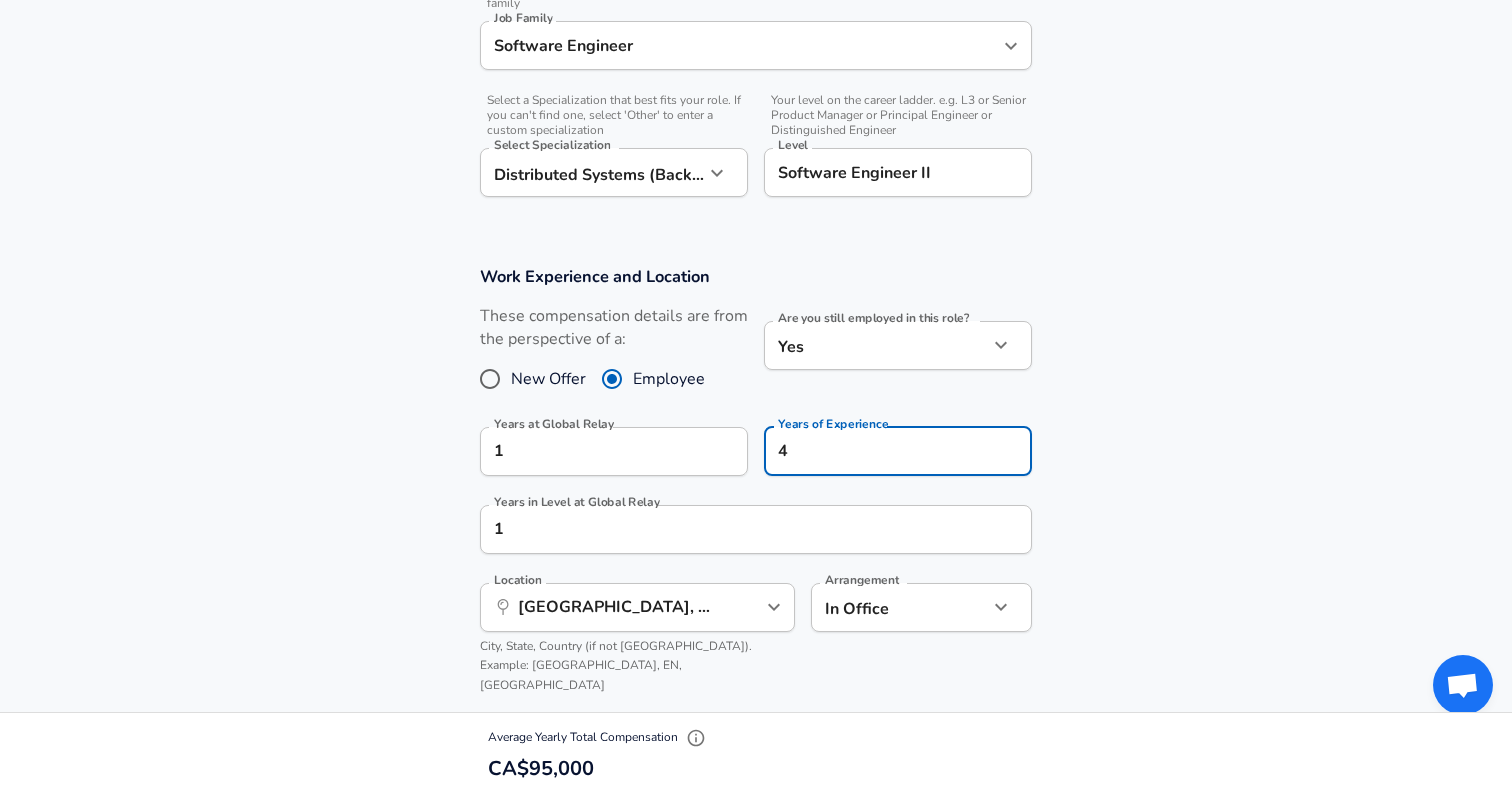 click on "Work Experience and Location These compensation details are from the perspective of a: New Offer Employee Are you still employed in this role? Yes yes Are you still employed in this role? Years at Global Relay 1 Years at Global Relay Years of Experience 4 Years of Experience Years in Level at Global Relay 1 Years in Level at Global Relay Location ​ [GEOGRAPHIC_DATA], [GEOGRAPHIC_DATA], [GEOGRAPHIC_DATA] Location   City, State, Country (if not [GEOGRAPHIC_DATA]). Example: [GEOGRAPHIC_DATA], EN, [GEOGRAPHIC_DATA] Arrangement In Office office Arrangement" at bounding box center [756, 489] 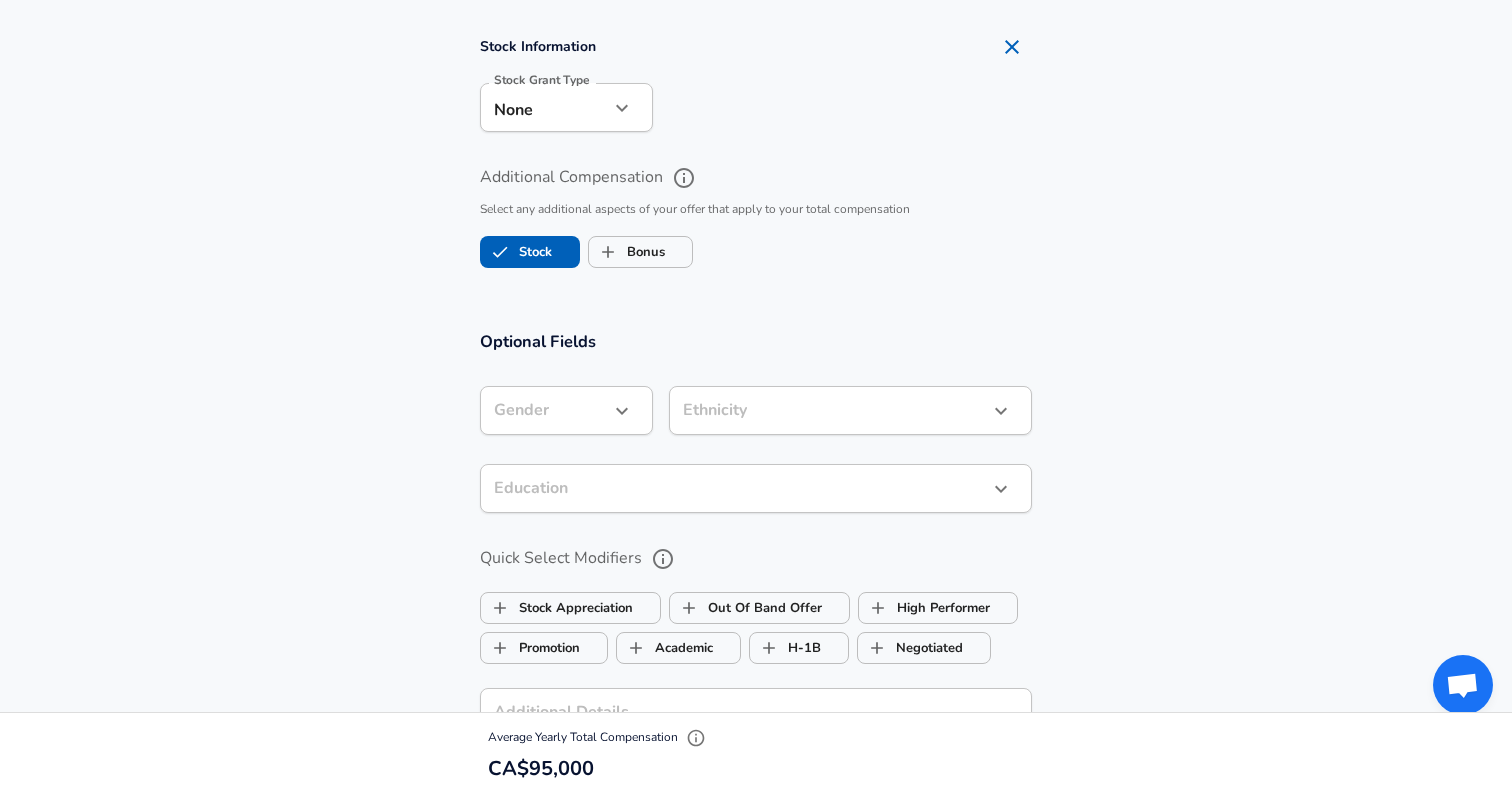 scroll, scrollTop: 1972, scrollLeft: 0, axis: vertical 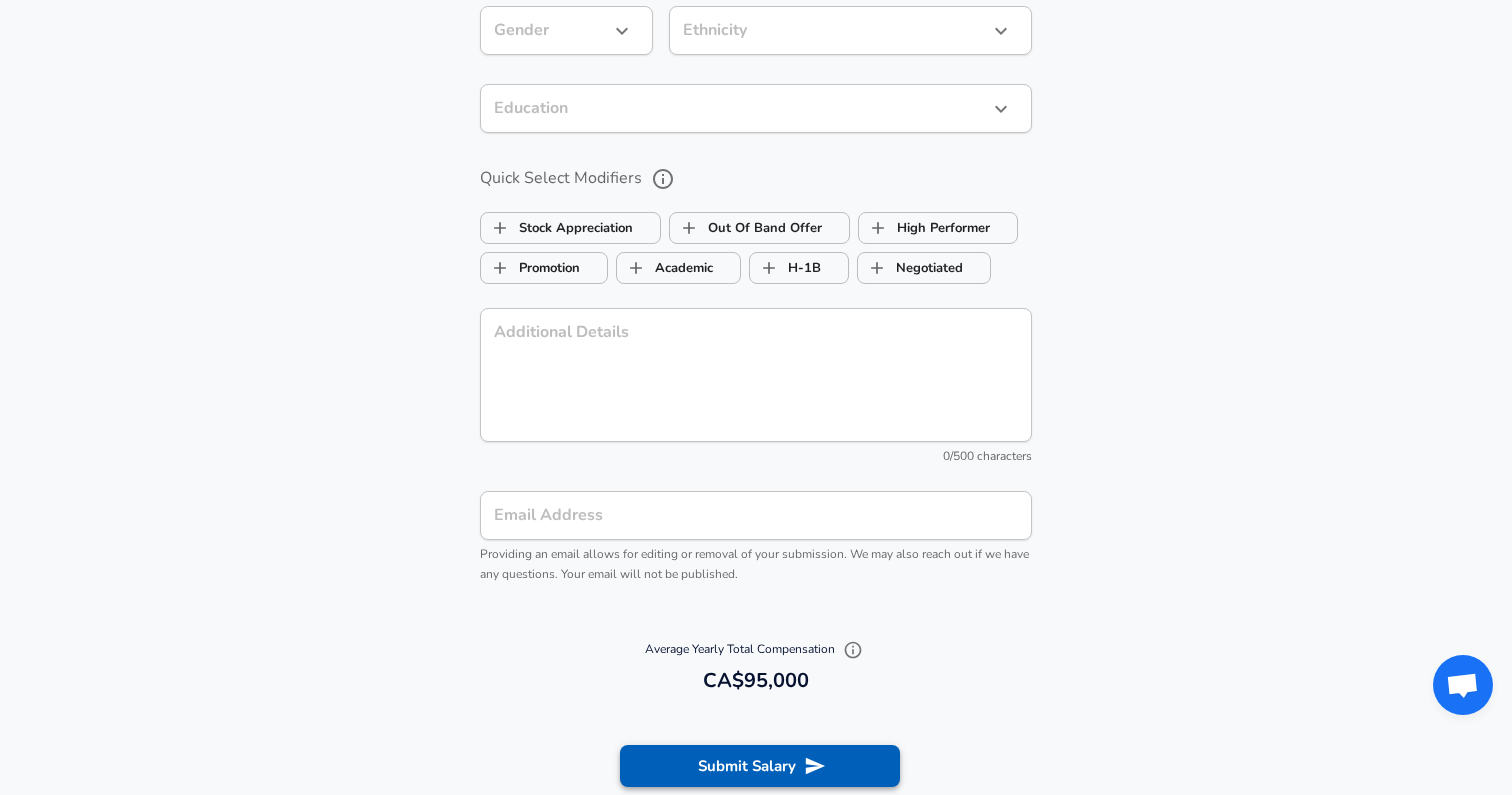 click on "Submit Salary" at bounding box center [760, 766] 